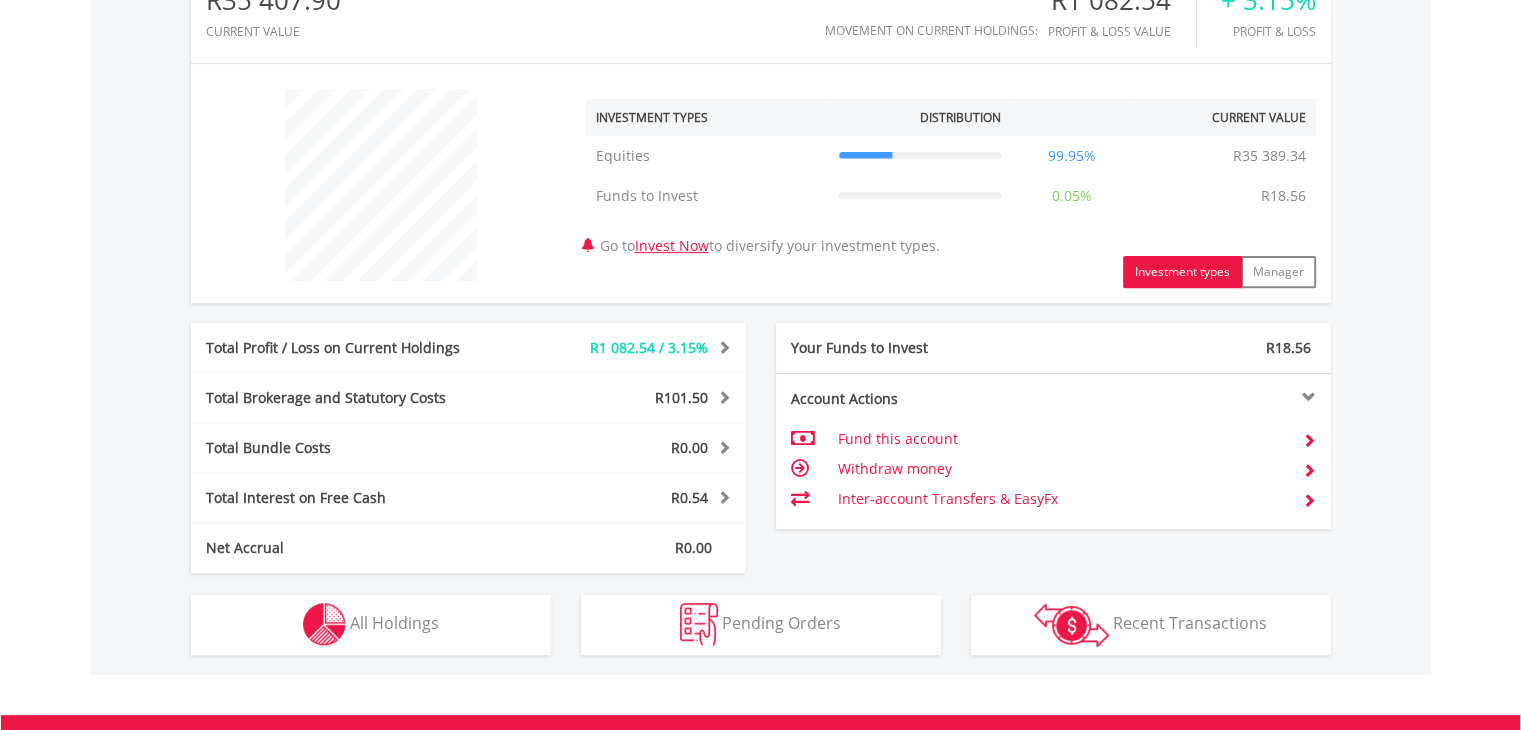scroll, scrollTop: 960, scrollLeft: 0, axis: vertical 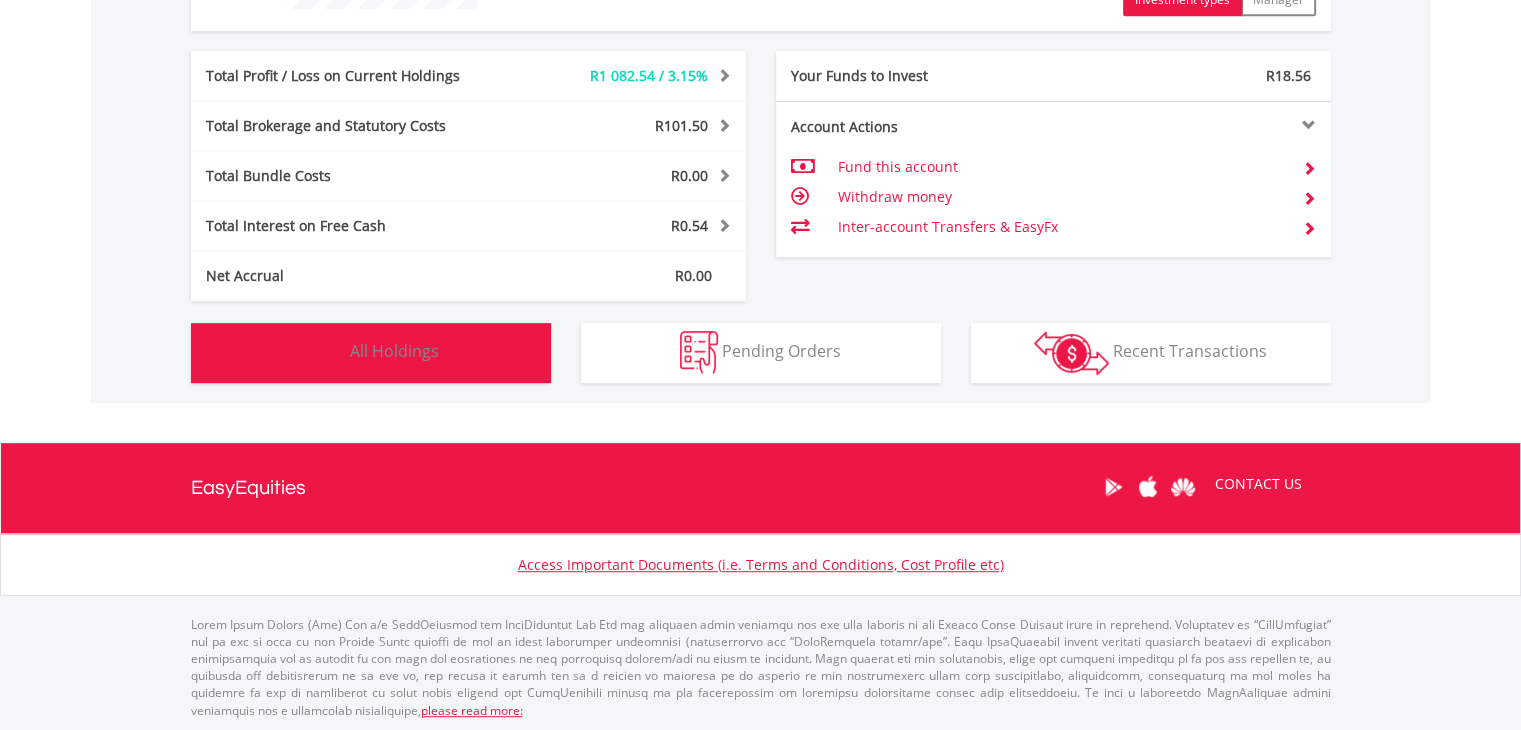 click on "All Holdings" at bounding box center [394, 351] 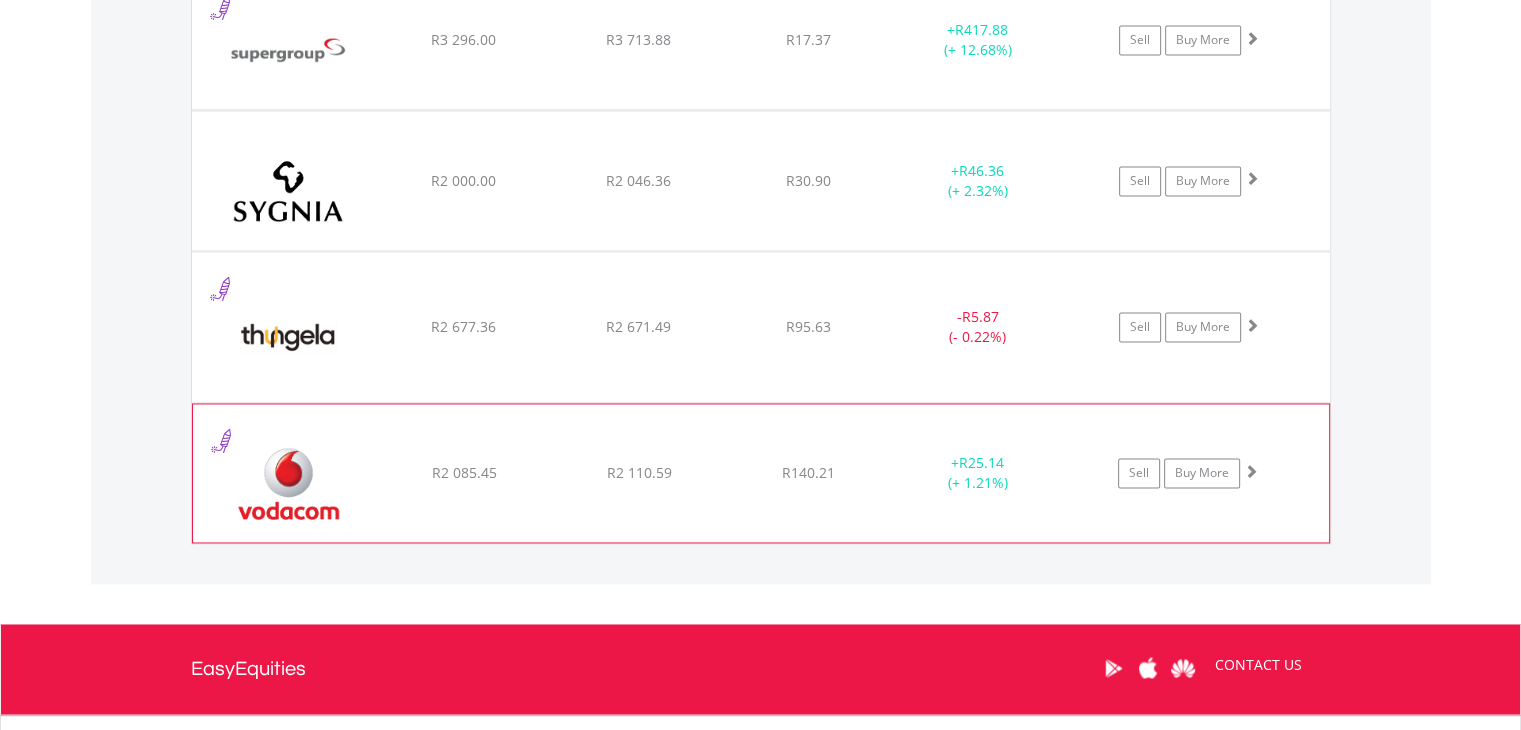 scroll, scrollTop: 2859, scrollLeft: 0, axis: vertical 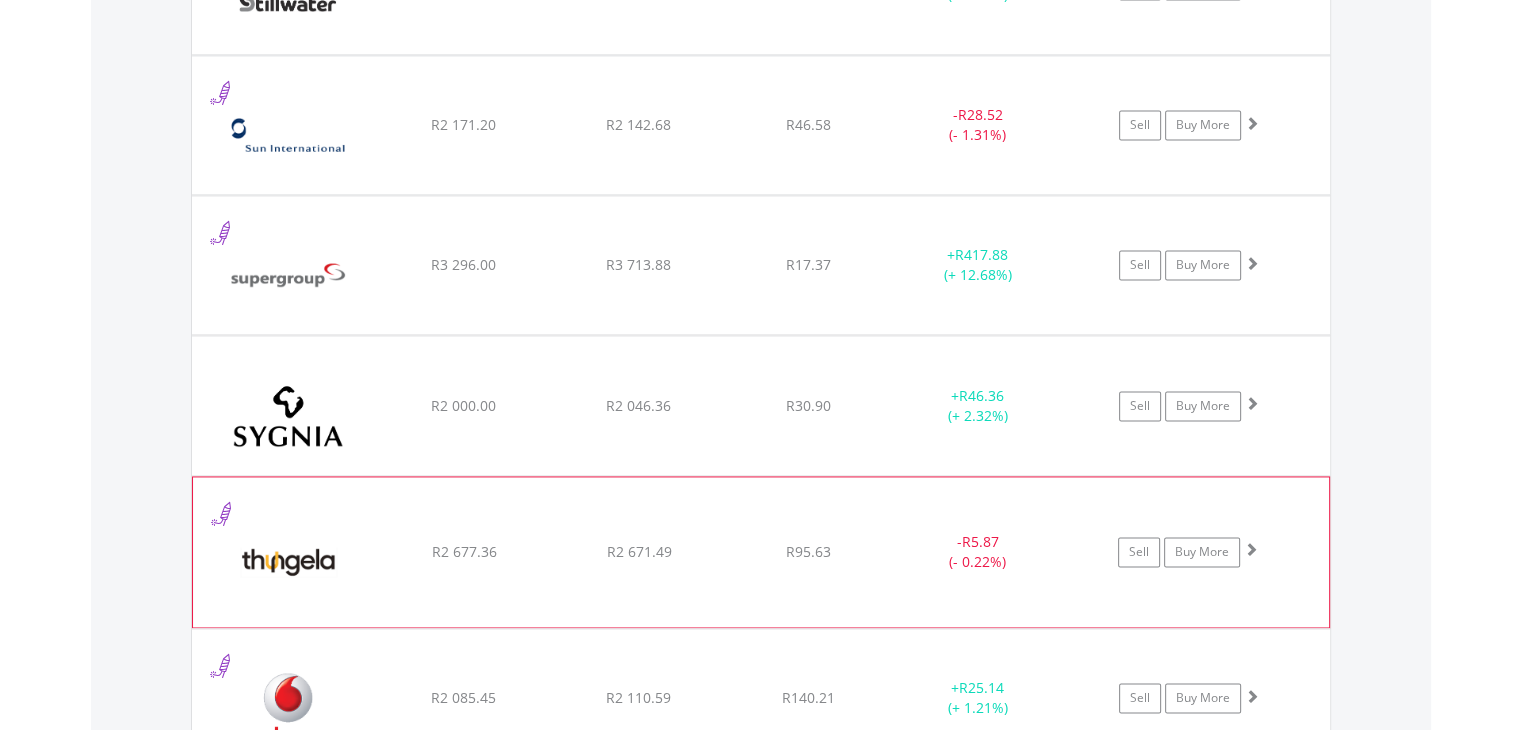 click on "R2 671.49" at bounding box center [638, -1288] 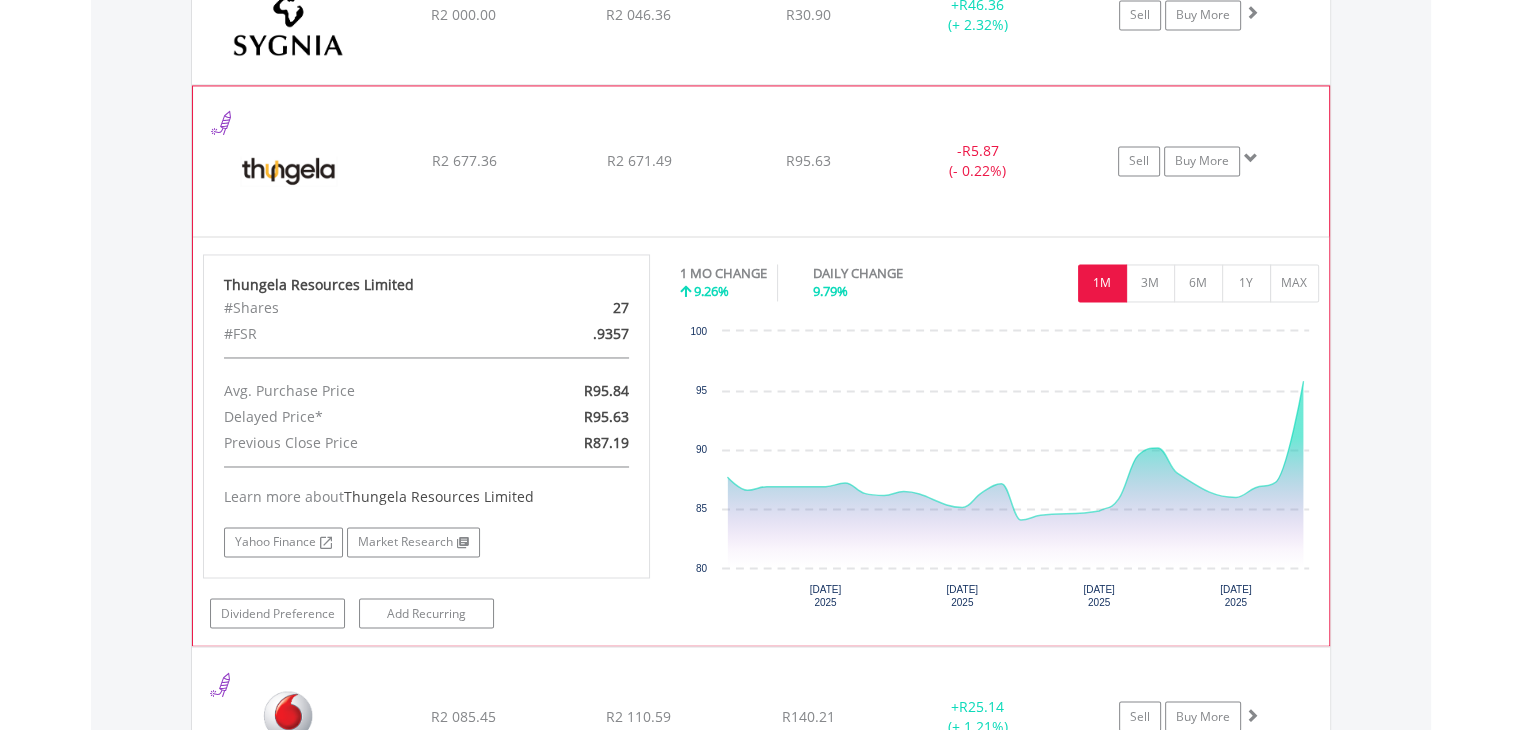 scroll, scrollTop: 3566, scrollLeft: 0, axis: vertical 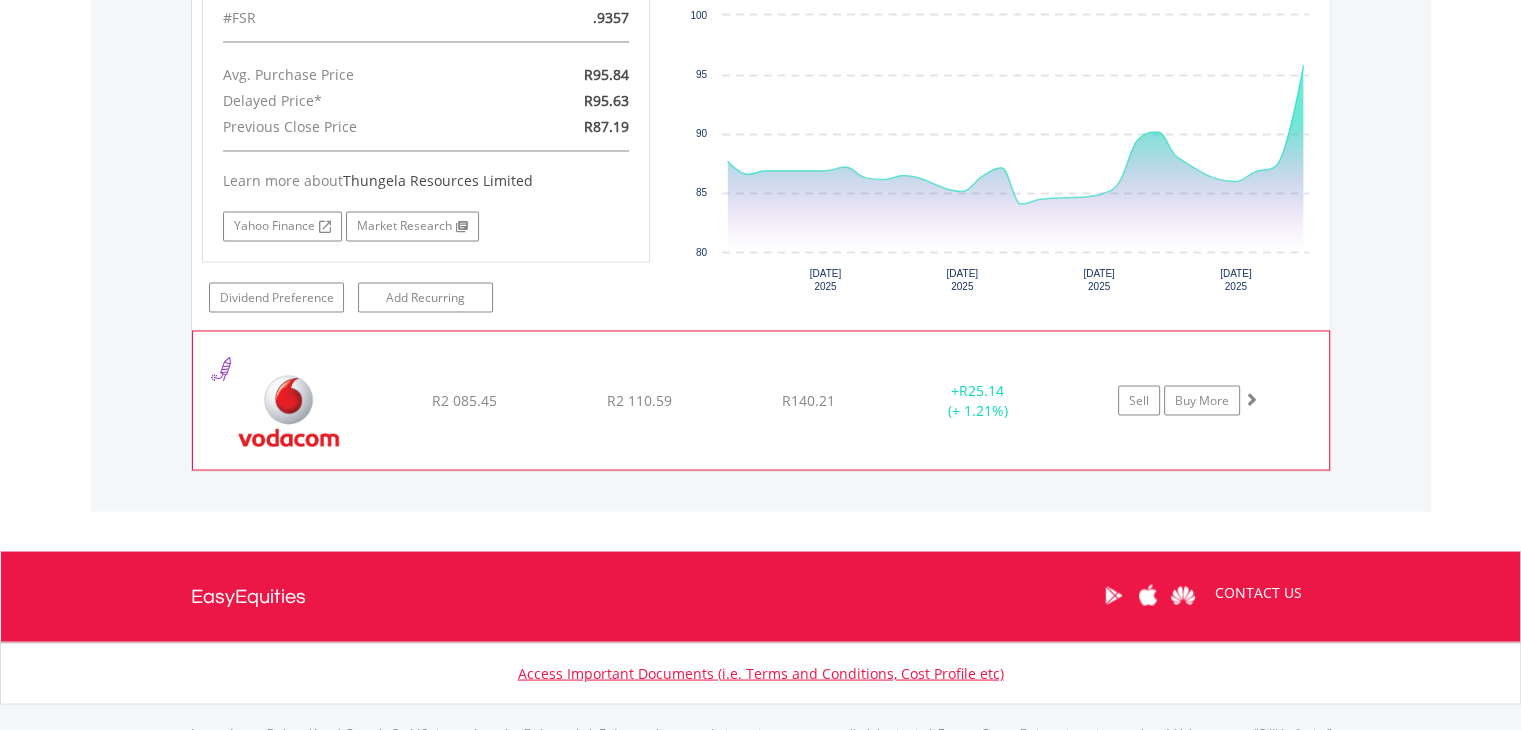 click on "R2 110.59" at bounding box center (638, -1996) 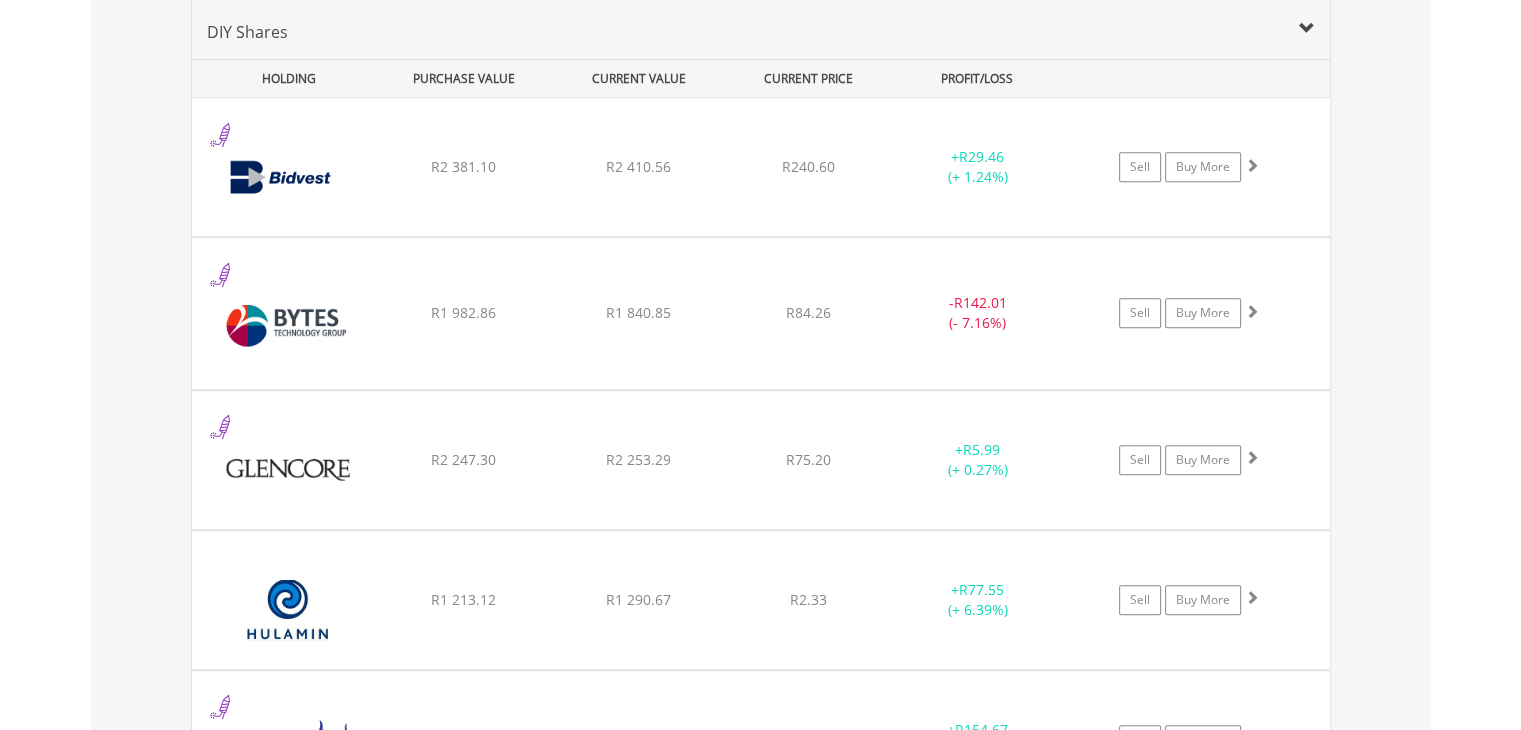 scroll, scrollTop: 1373, scrollLeft: 0, axis: vertical 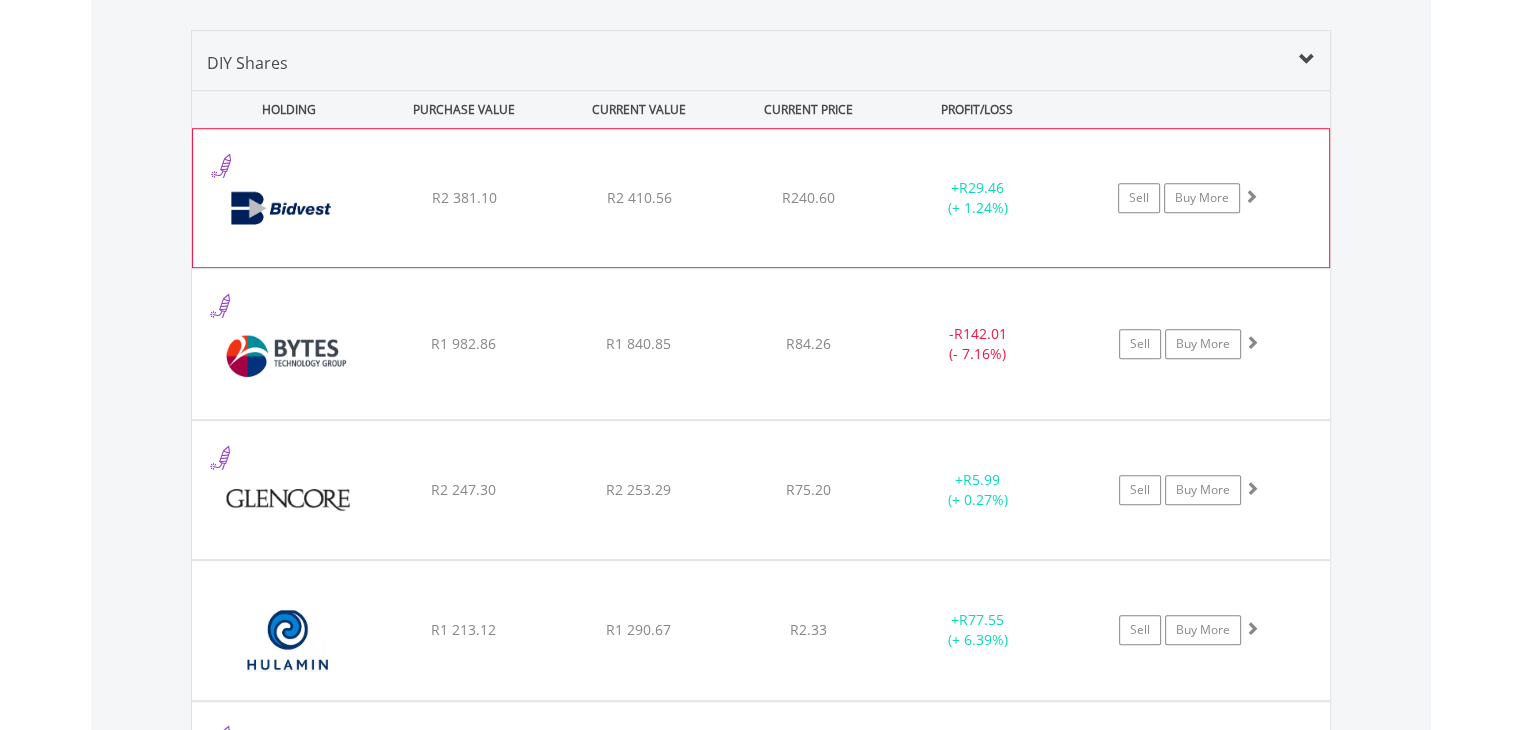 click on "﻿
Bidvest Limited
R2 381.10
R2 410.56
R240.60
+  R29.46 (+ 1.24%)
Sell
Buy More" at bounding box center (761, 198) 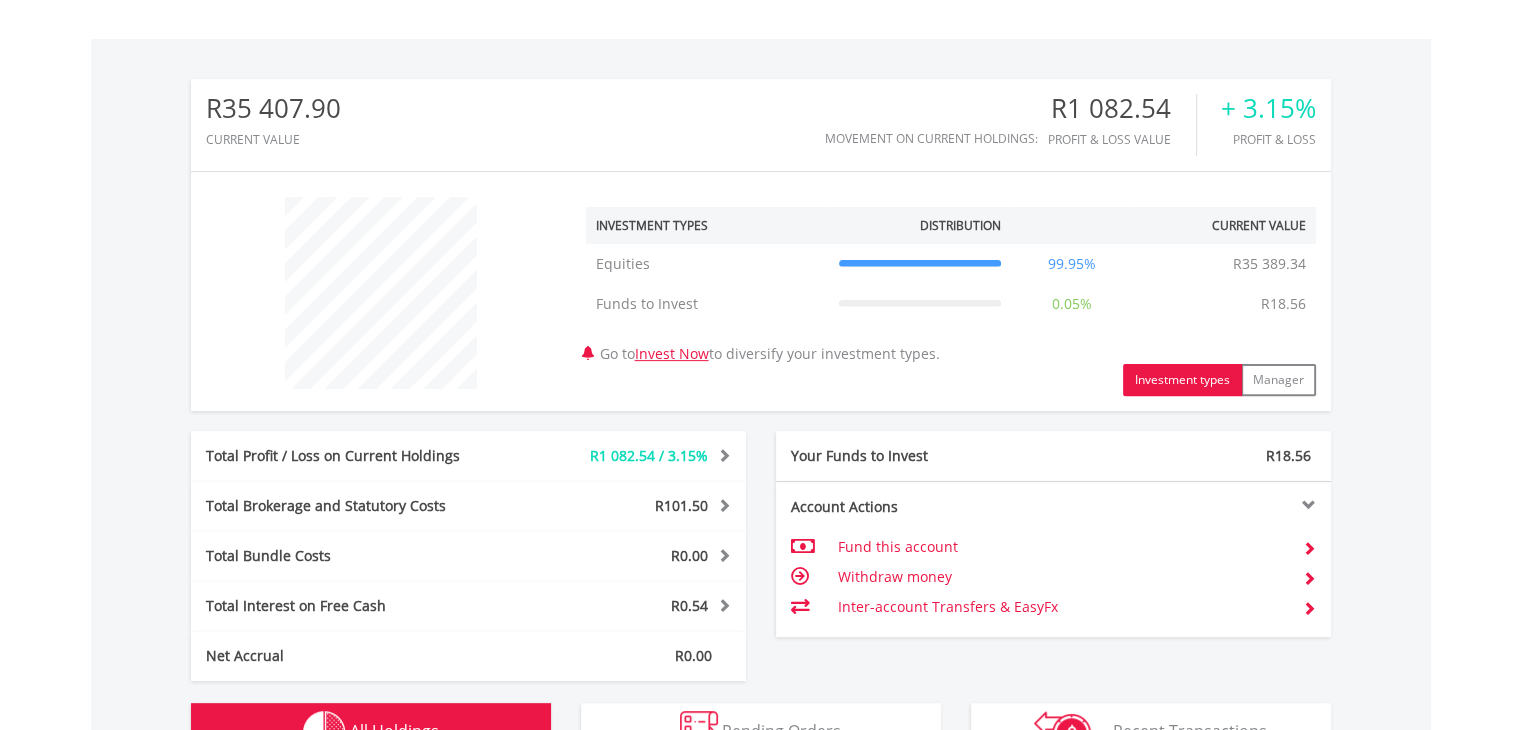 scroll, scrollTop: 0, scrollLeft: 0, axis: both 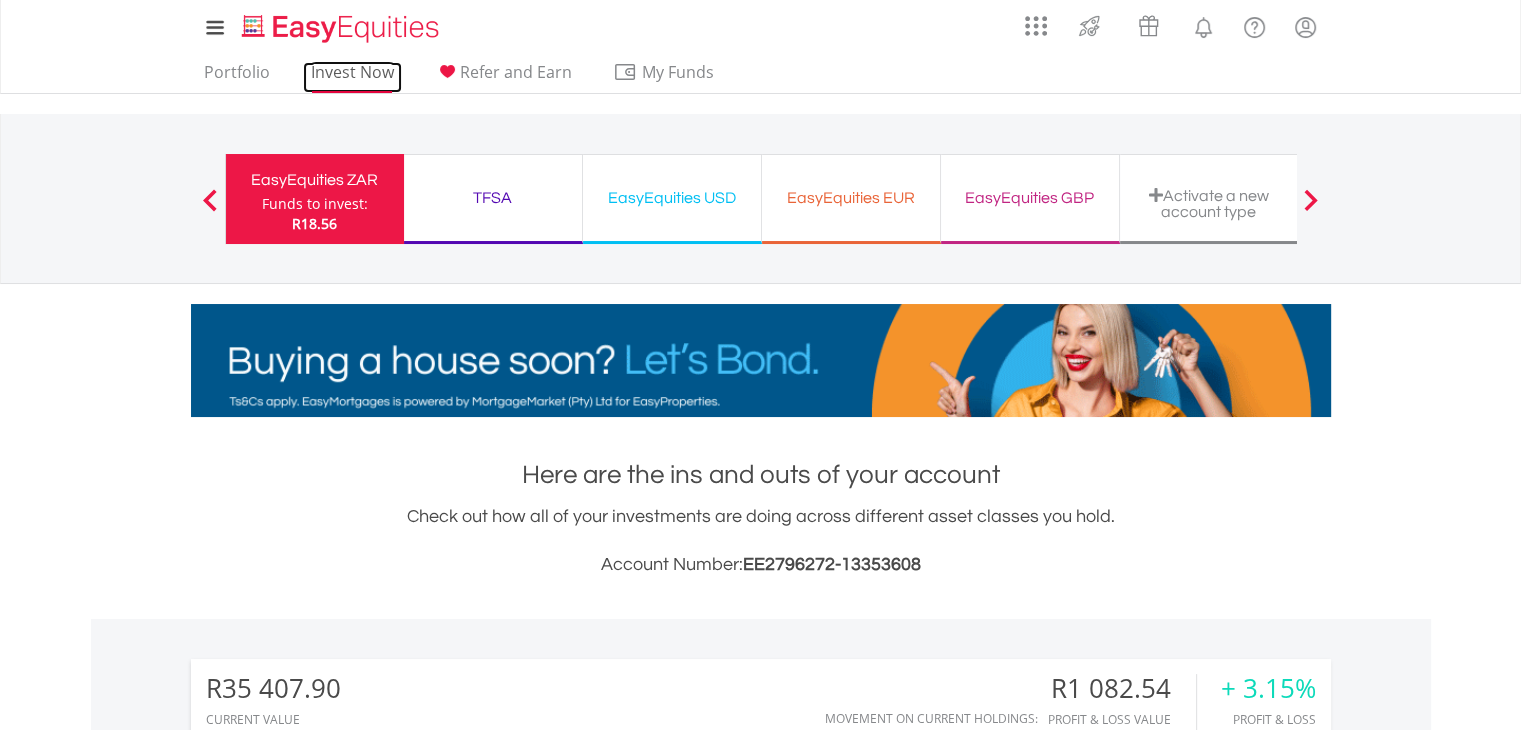 click on "Invest Now" at bounding box center (352, 77) 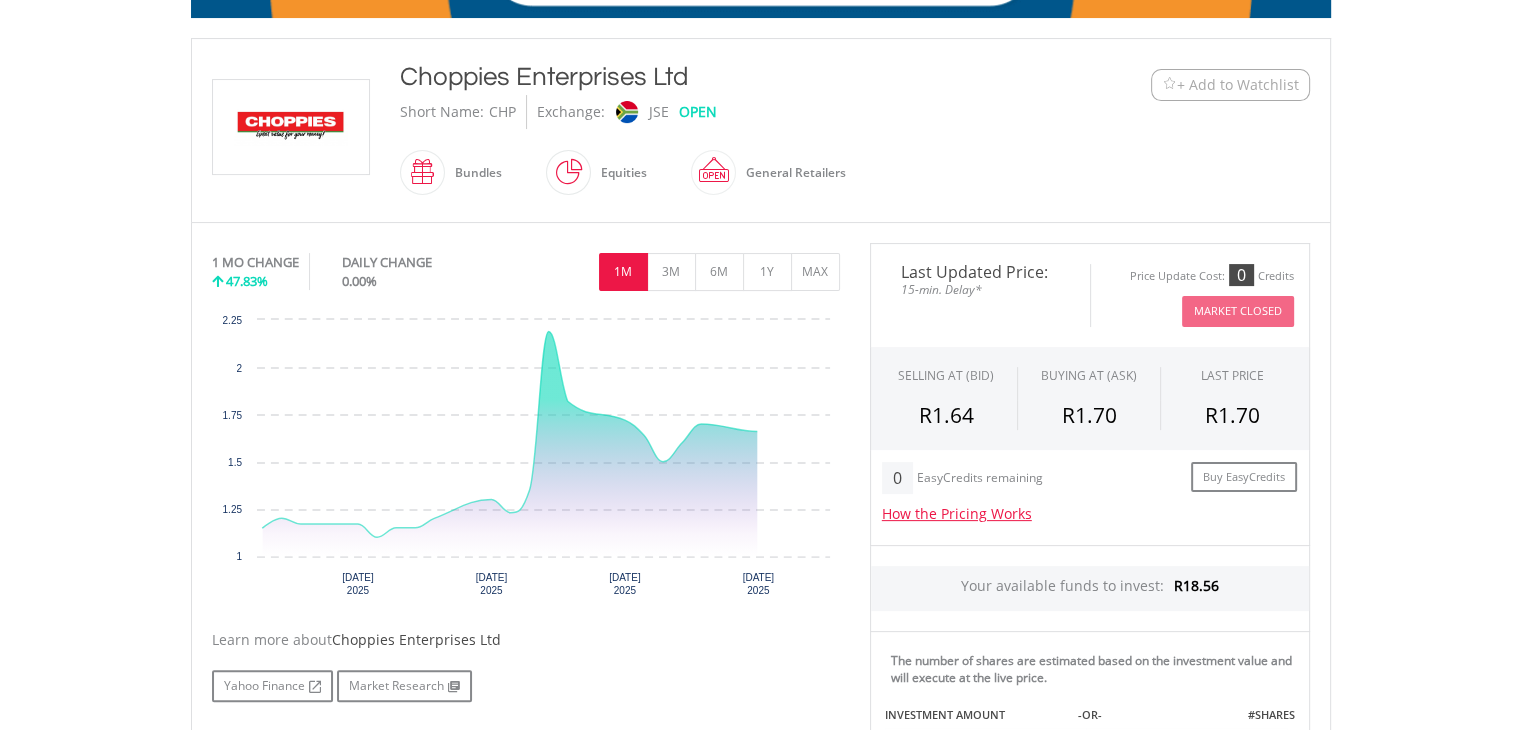 scroll, scrollTop: 400, scrollLeft: 0, axis: vertical 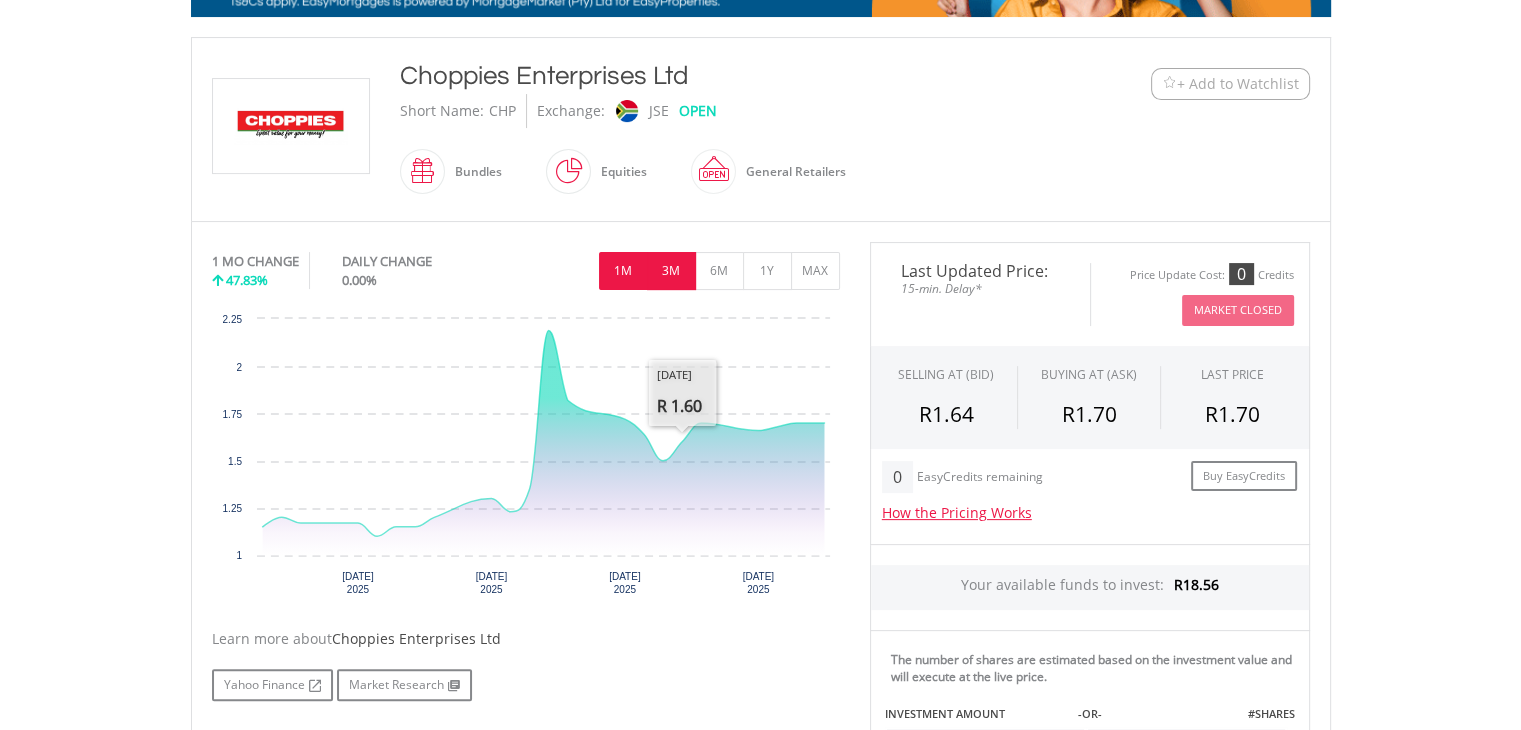 click on "3M" at bounding box center [671, 271] 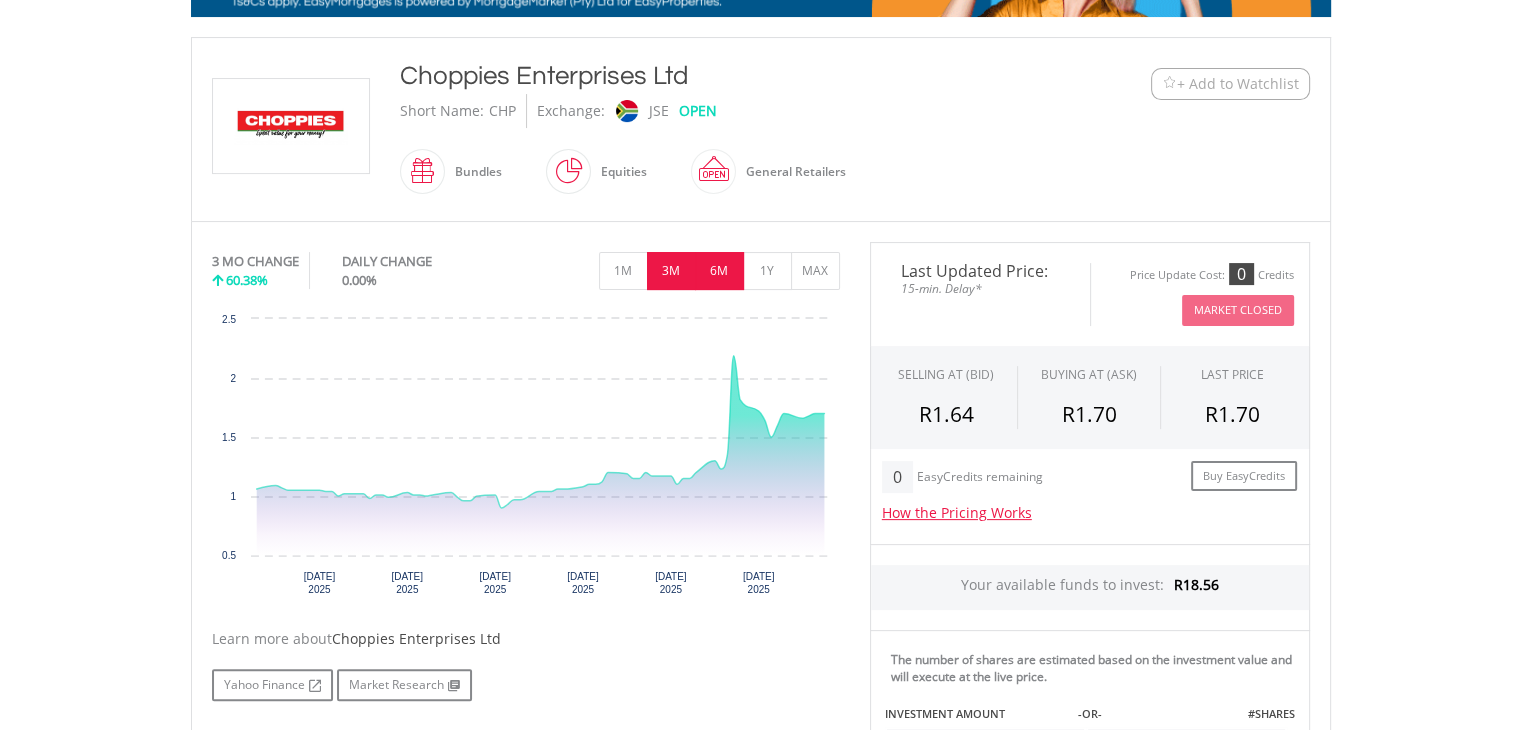 click on "6M" at bounding box center [719, 271] 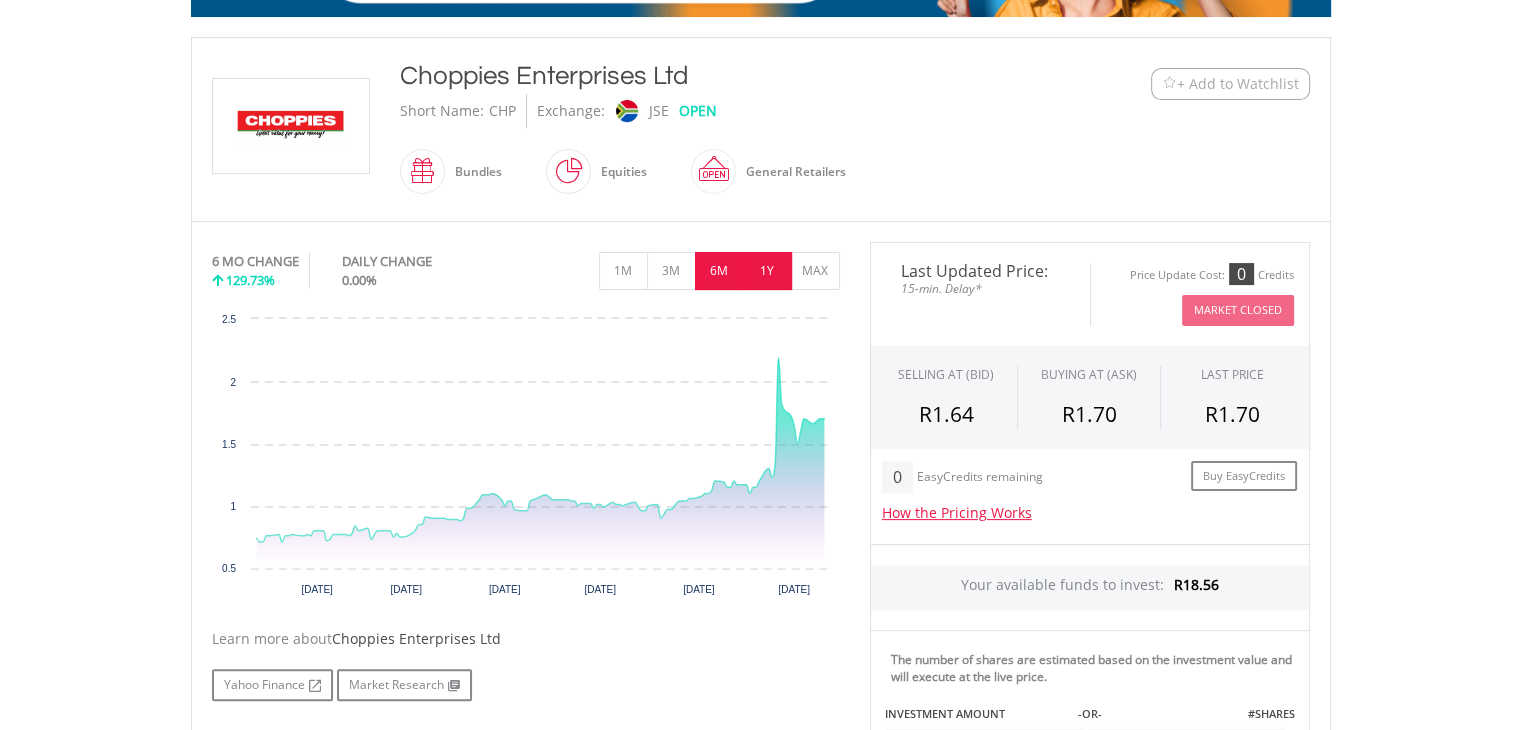 click on "1Y" at bounding box center (767, 271) 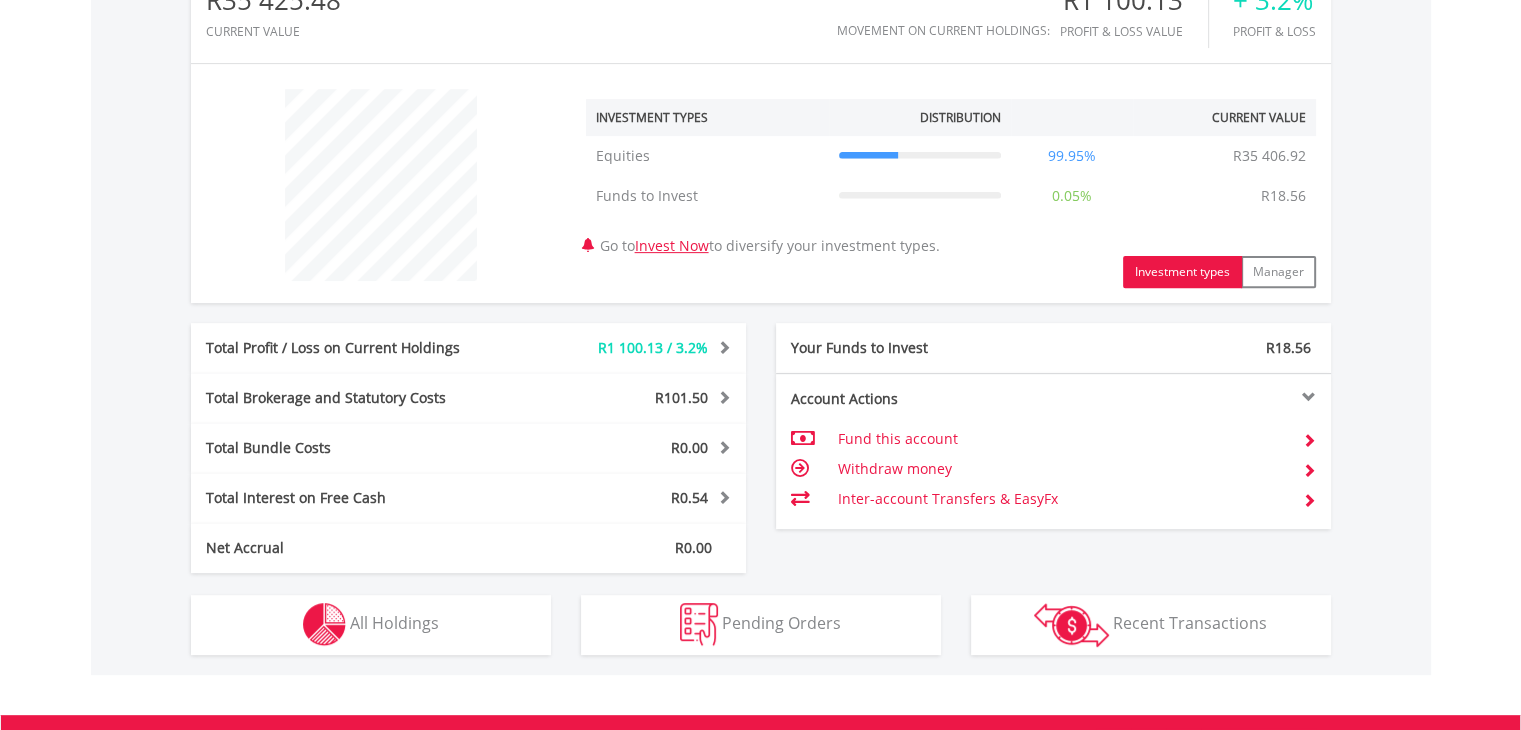 scroll, scrollTop: 960, scrollLeft: 0, axis: vertical 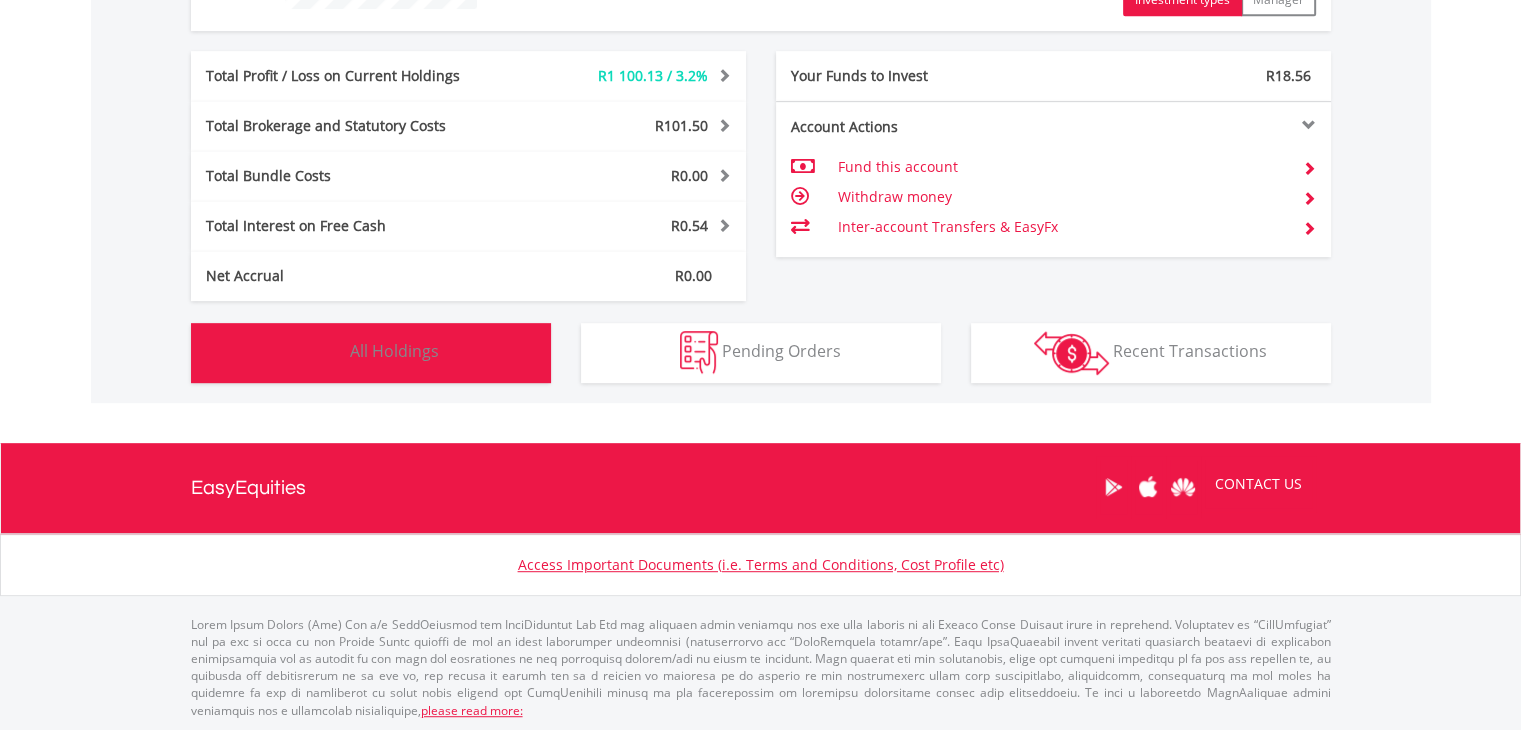 click on "Holdings
All Holdings" at bounding box center [371, 353] 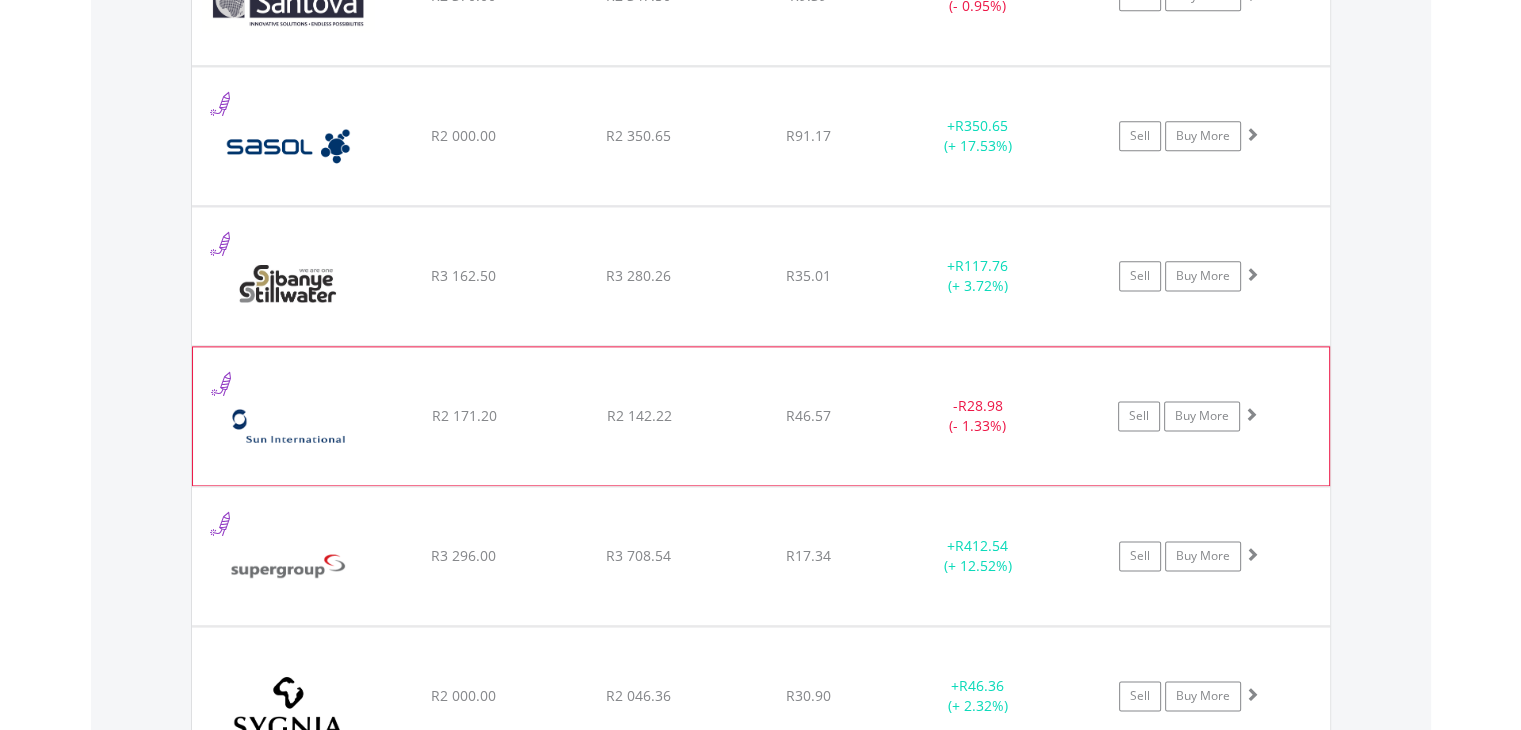 scroll, scrollTop: 2701, scrollLeft: 0, axis: vertical 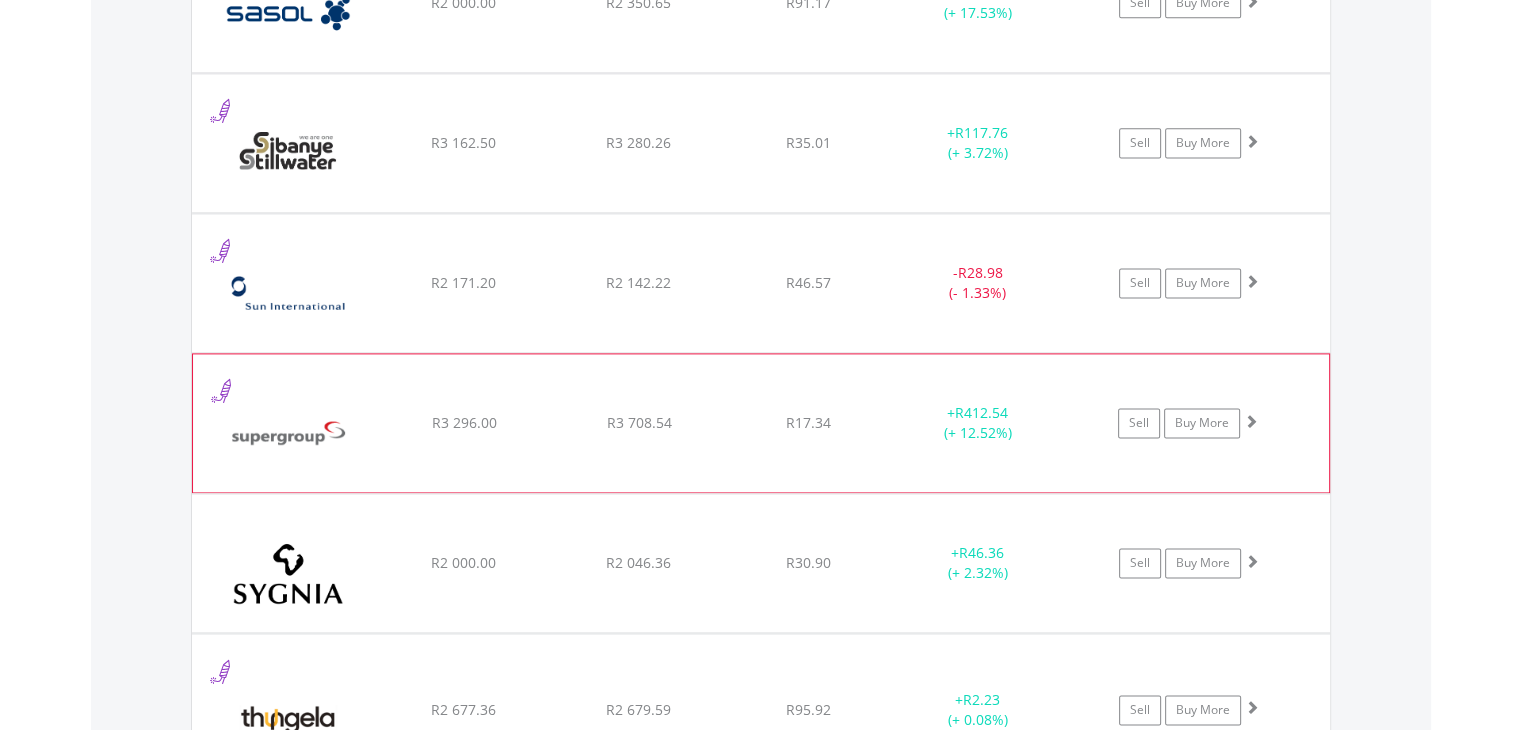 click on "﻿
Super Group Limited
R3 296.00
R3 708.54
R17.34
+  R412.54 (+ 12.52%)
Sell
Buy More" at bounding box center (761, -1130) 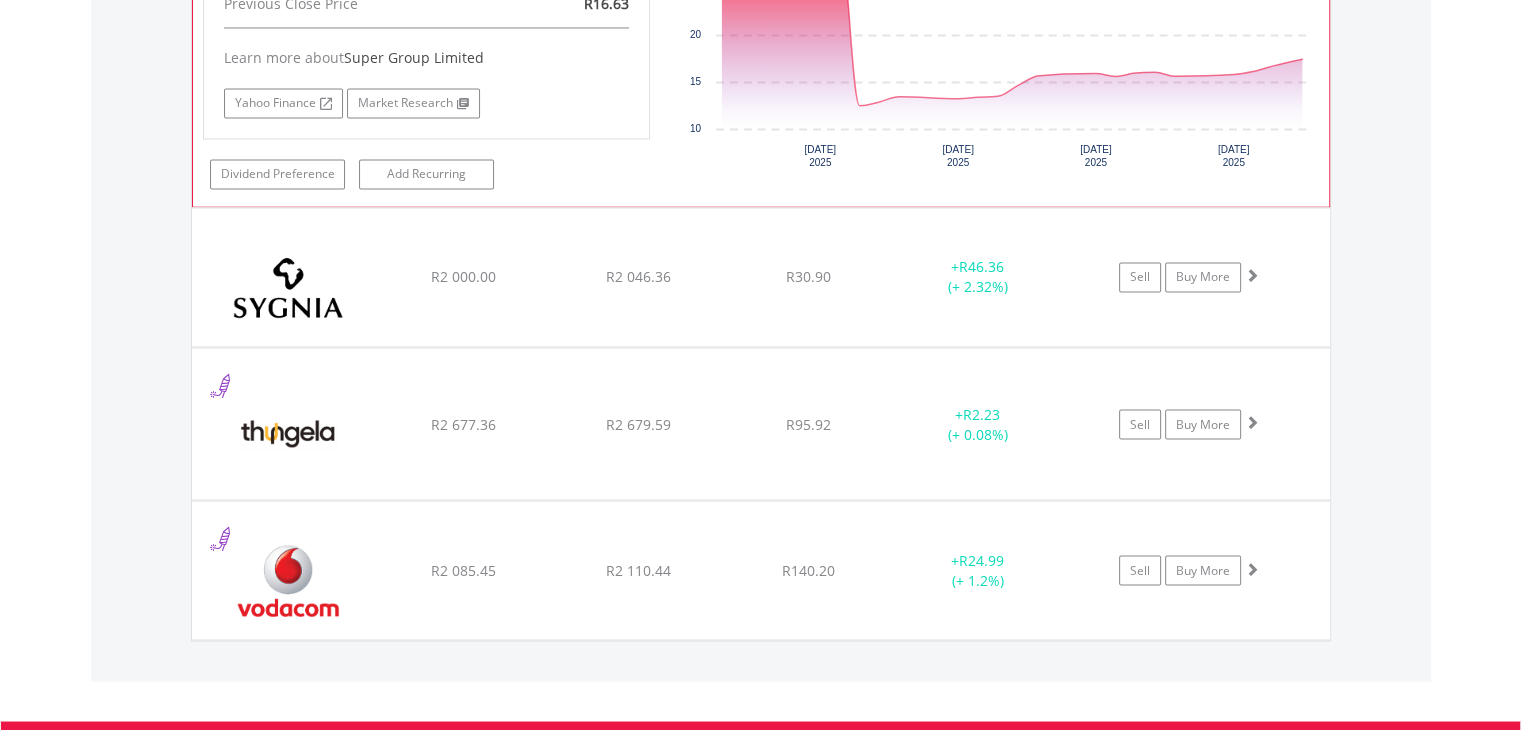 scroll, scrollTop: 3401, scrollLeft: 0, axis: vertical 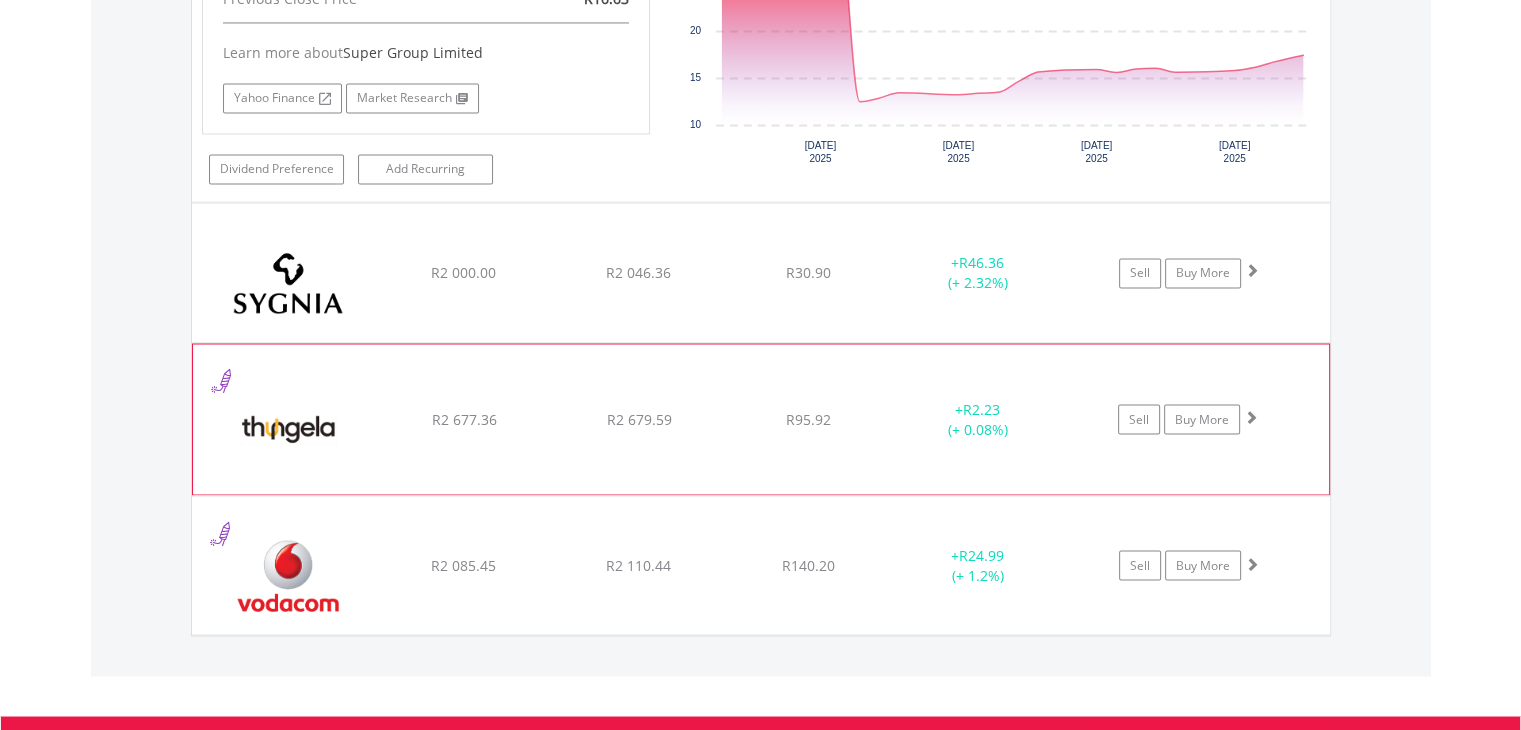 click on "﻿
Thungela Resources Limited
R2 677.36
R2 679.59
R95.92
+  R2.23 (+ 0.08%)
Sell
Buy More" at bounding box center [761, -1830] 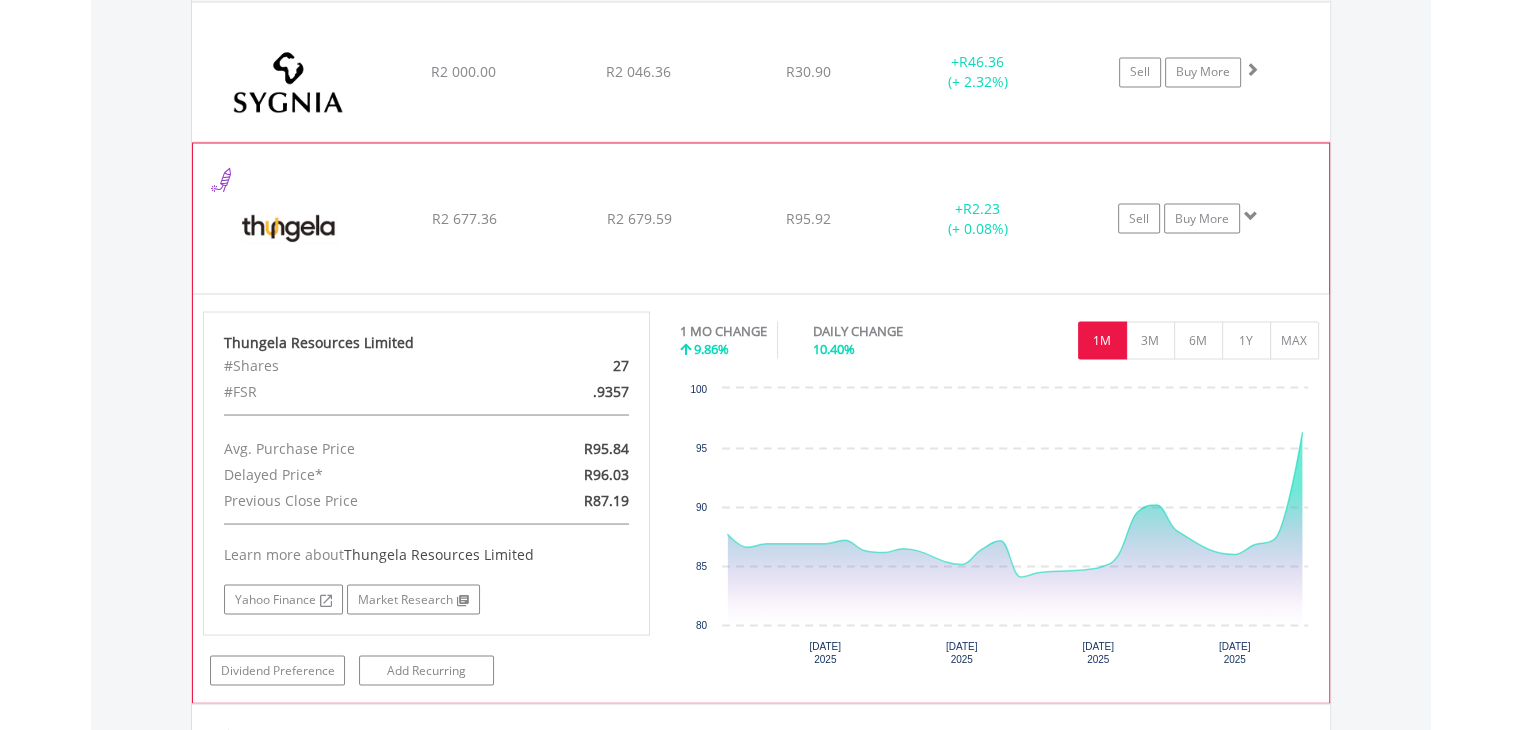 scroll, scrollTop: 3601, scrollLeft: 0, axis: vertical 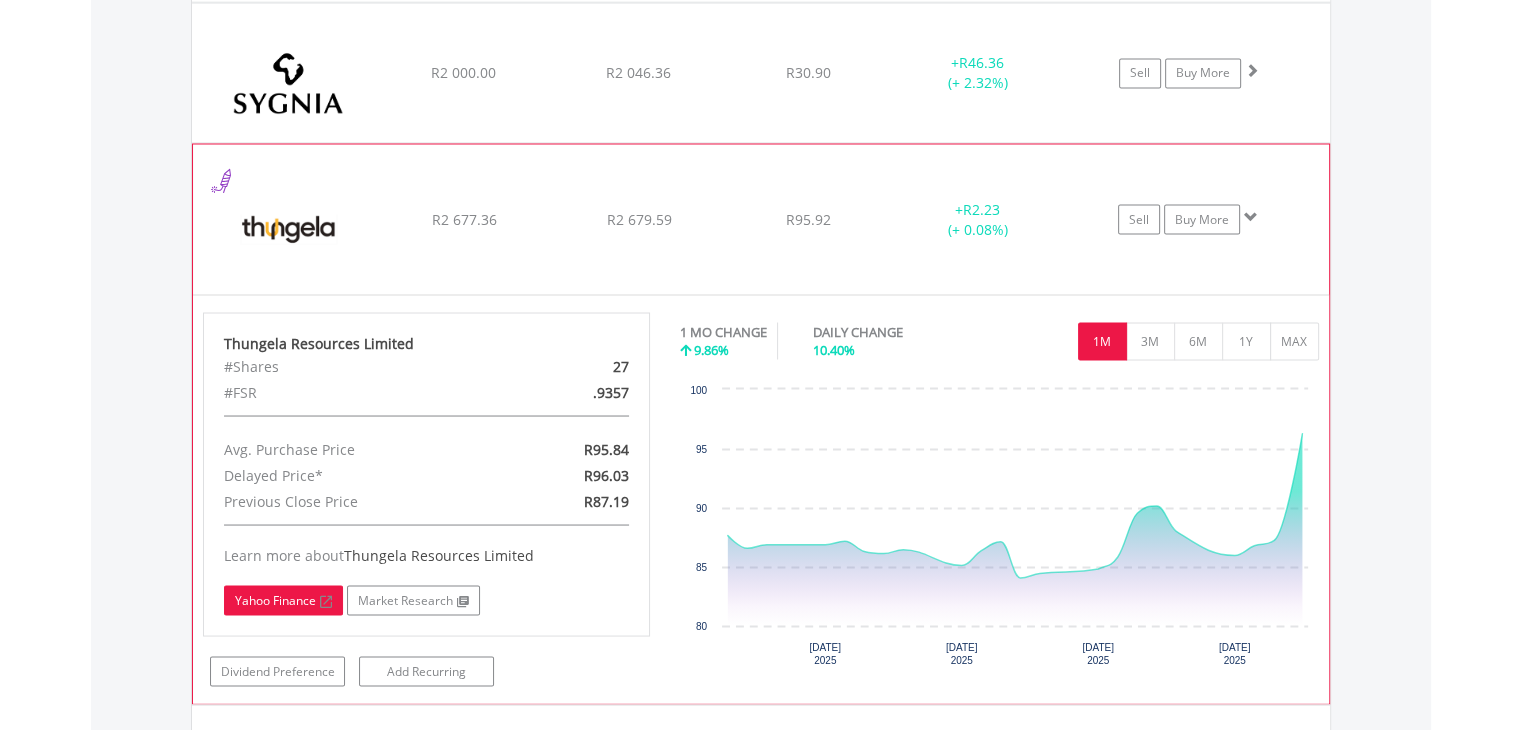 click on "Yahoo Finance" at bounding box center (283, 600) 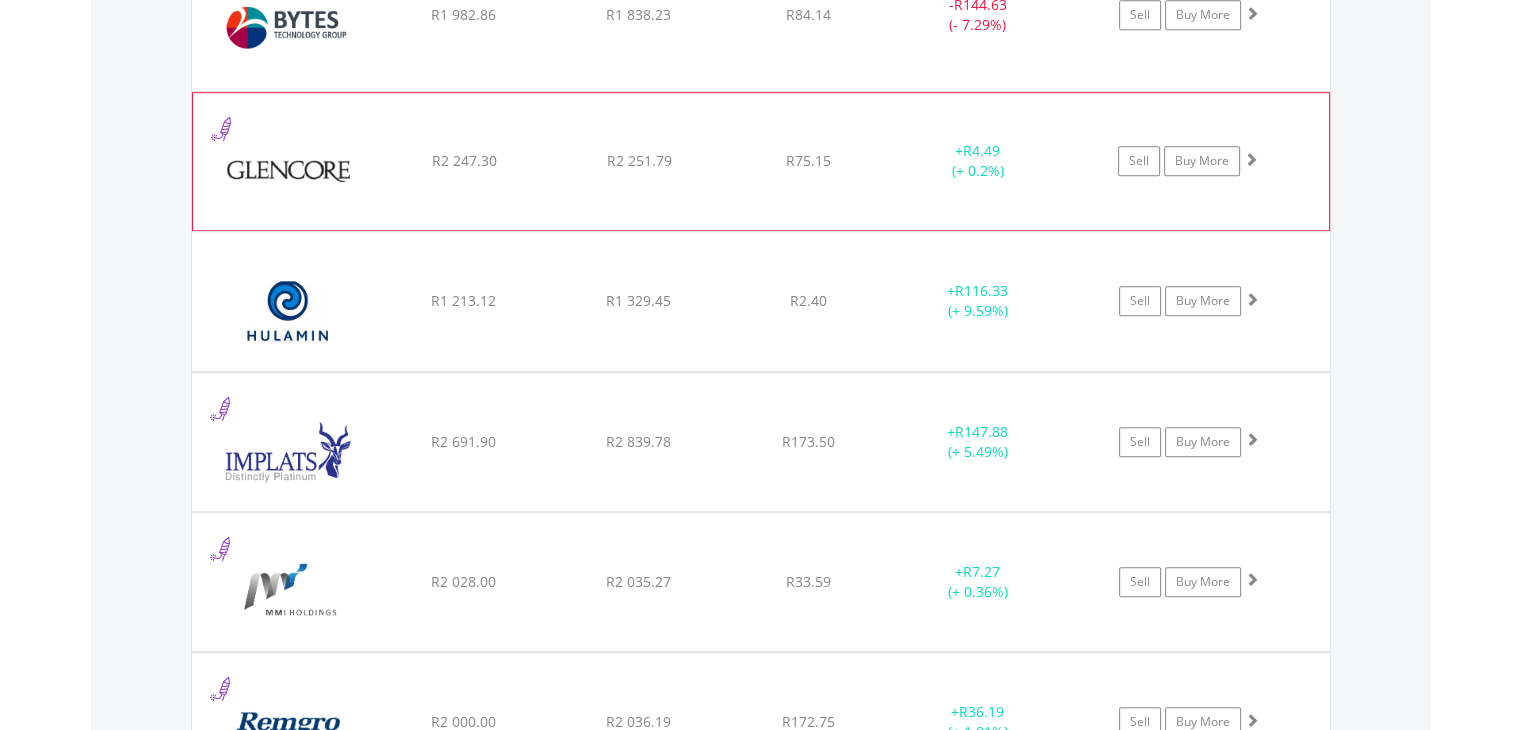 scroll, scrollTop: 1302, scrollLeft: 0, axis: vertical 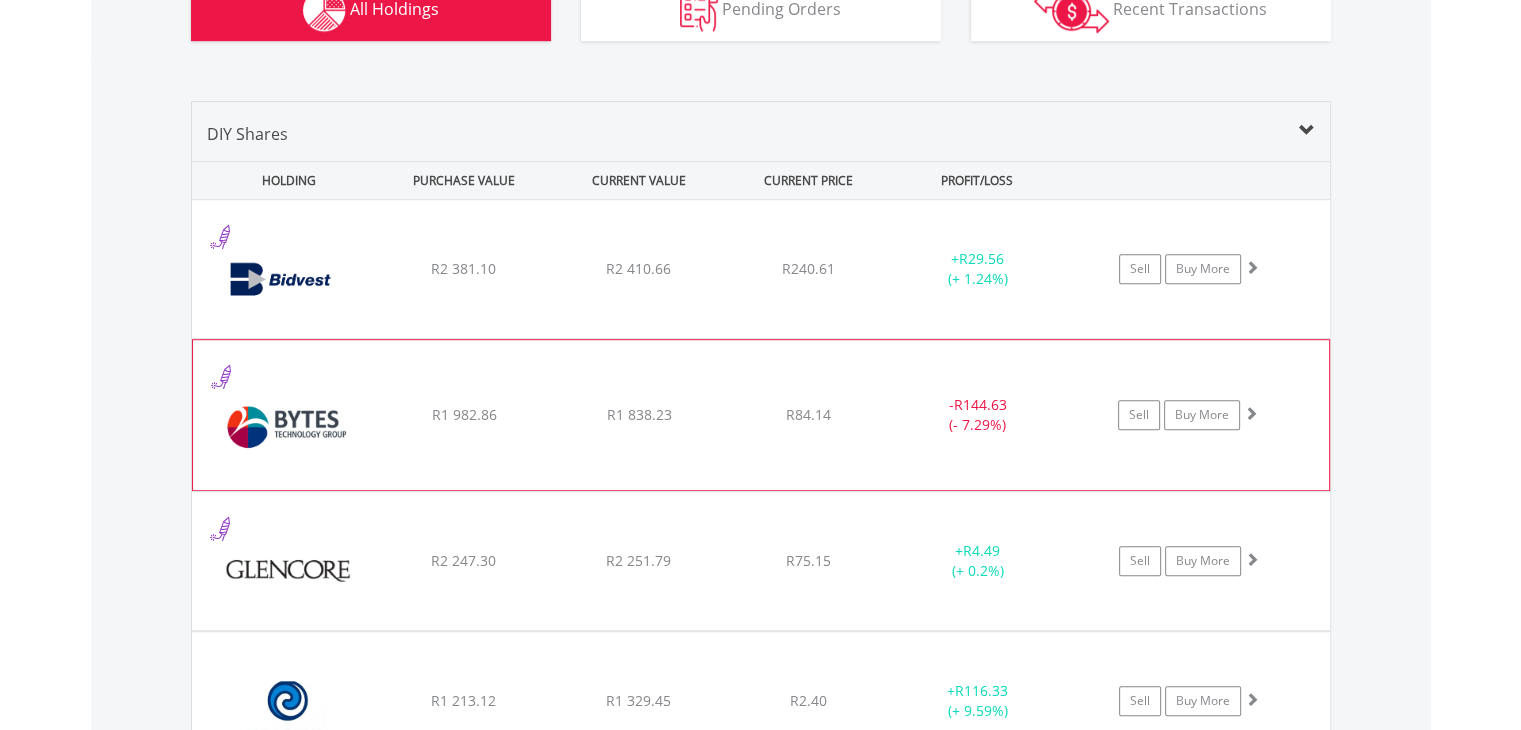 click on "﻿
Bytes Technology Group Plc
R1 982.86
R1 838.23
R84.14
-  R144.63 (- 7.29%)
Sell
Buy More" at bounding box center [761, 269] 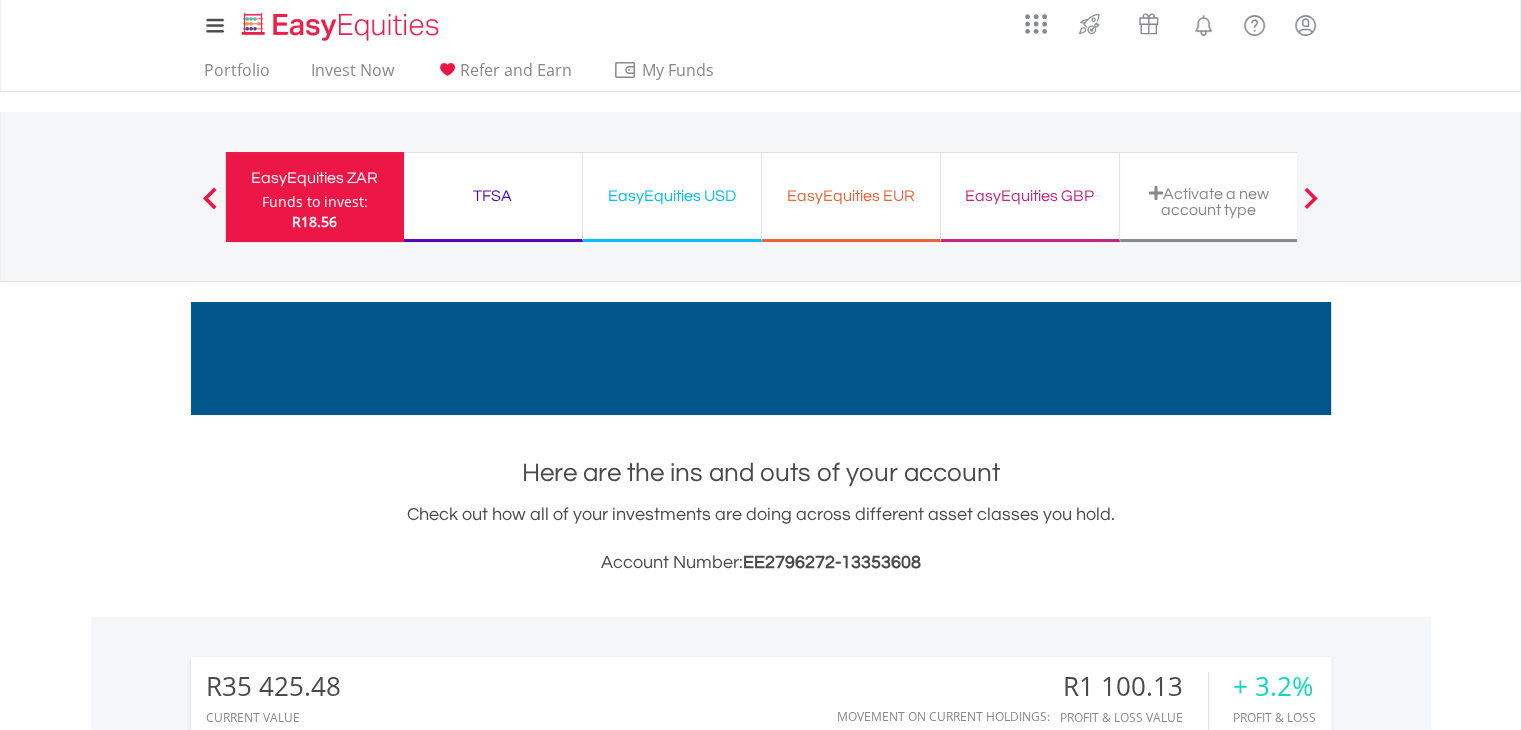 scroll, scrollTop: 0, scrollLeft: 0, axis: both 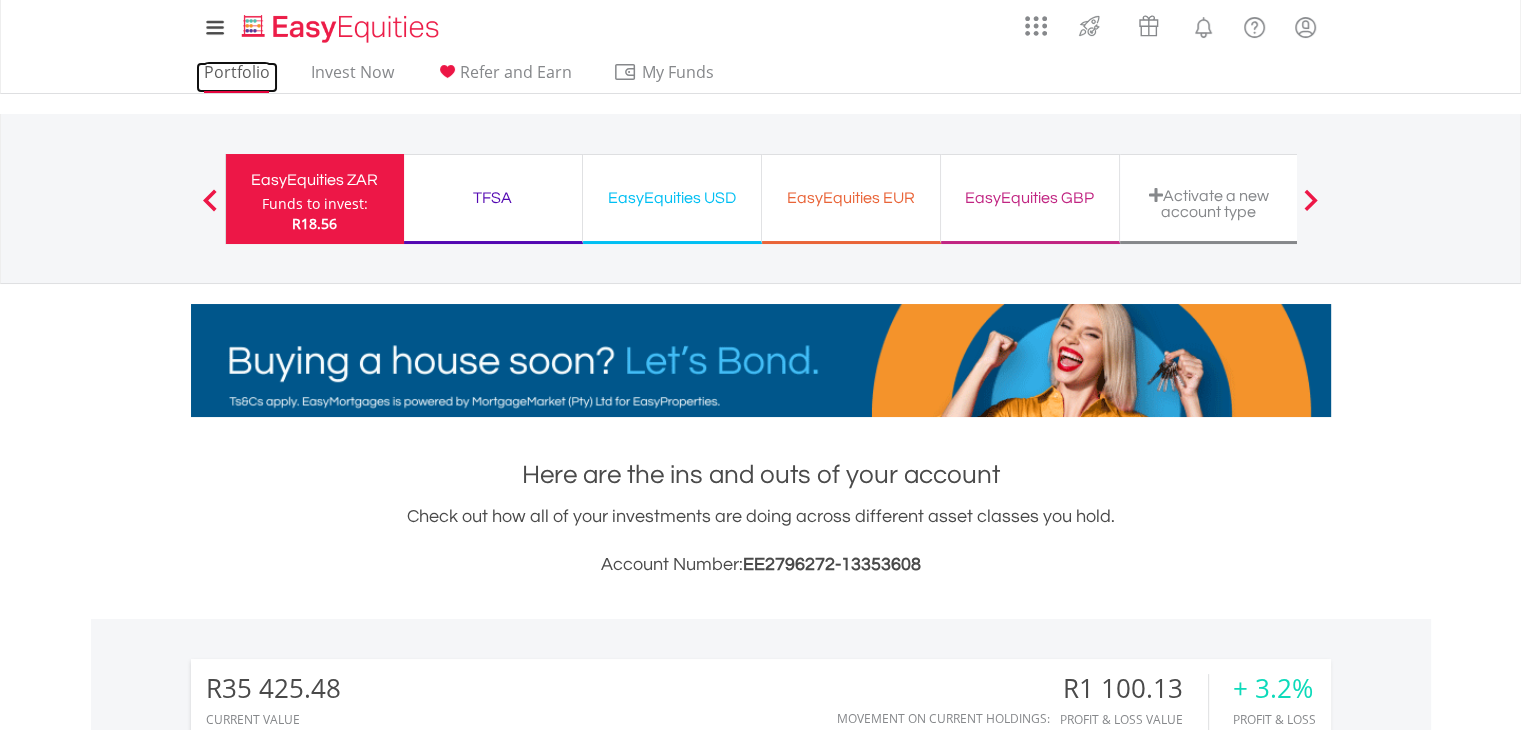 click on "Portfolio" at bounding box center [237, 77] 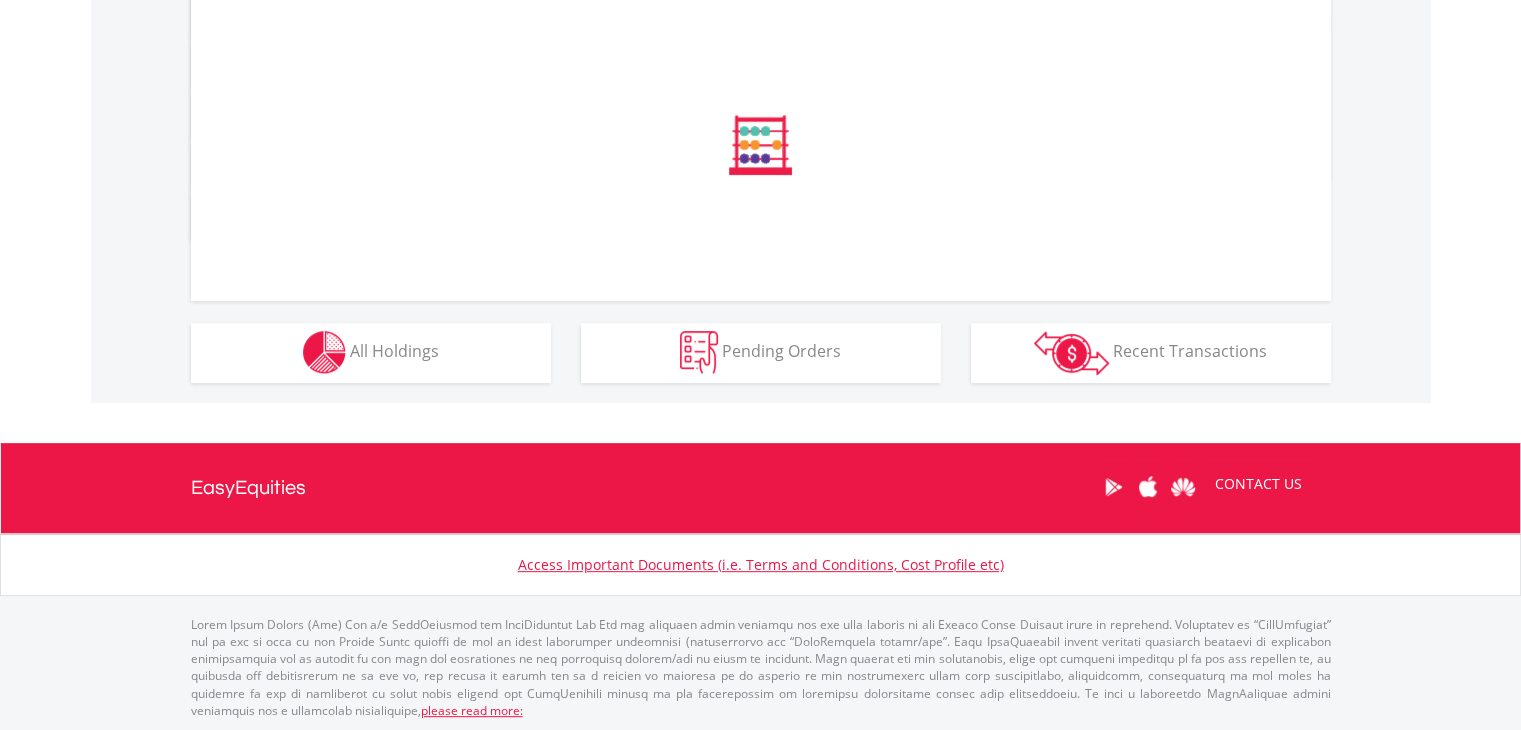 scroll, scrollTop: 960, scrollLeft: 0, axis: vertical 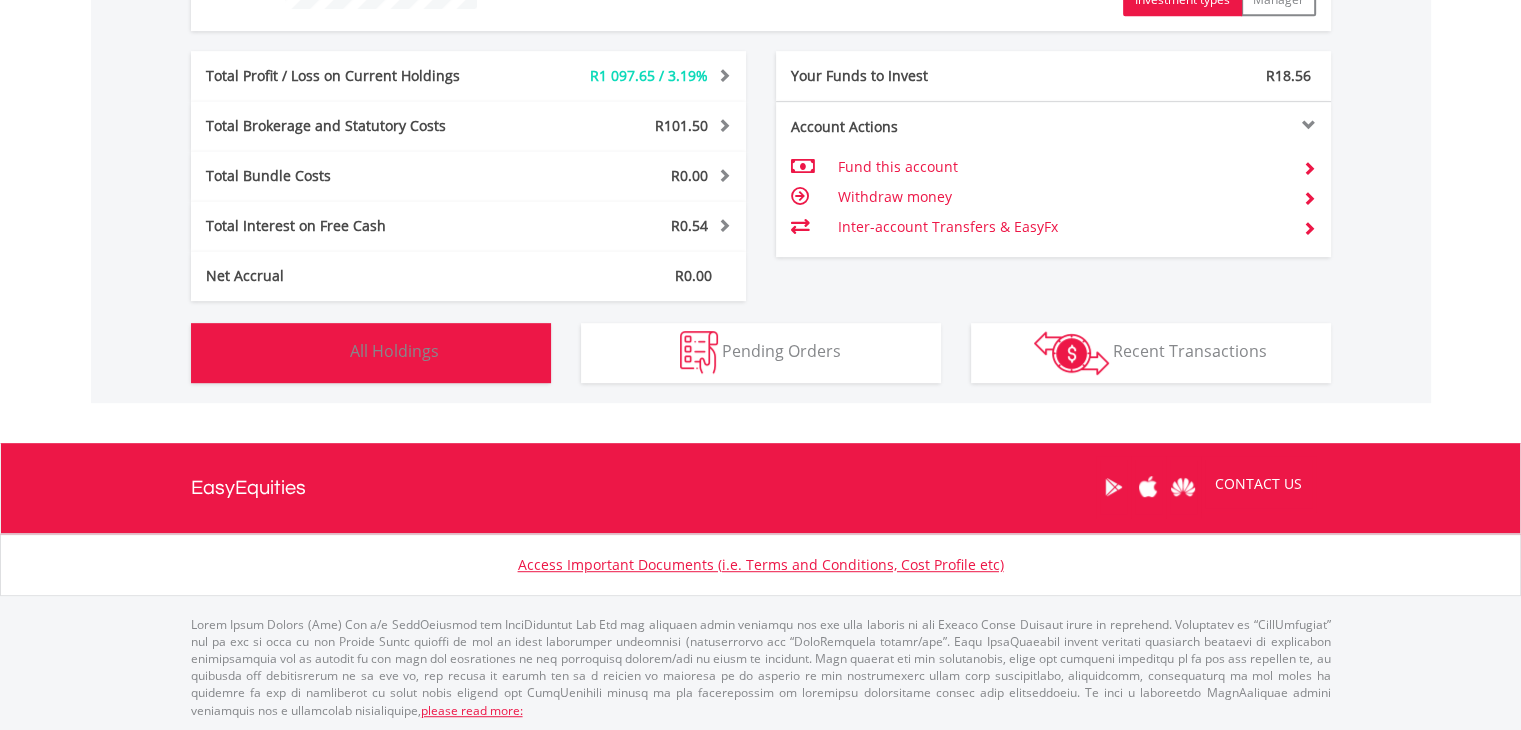 click on "All Holdings" at bounding box center [394, 351] 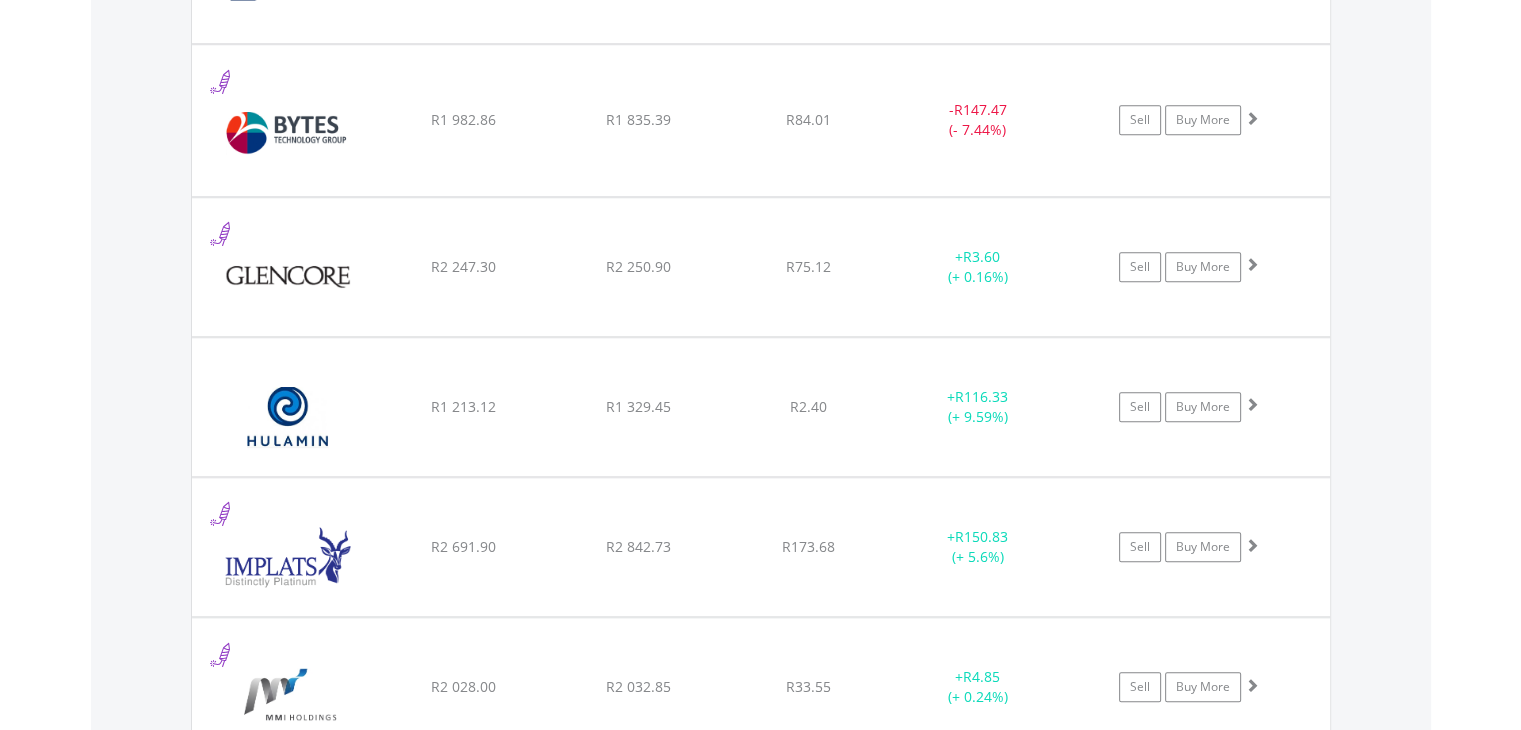 scroll, scrollTop: 1601, scrollLeft: 0, axis: vertical 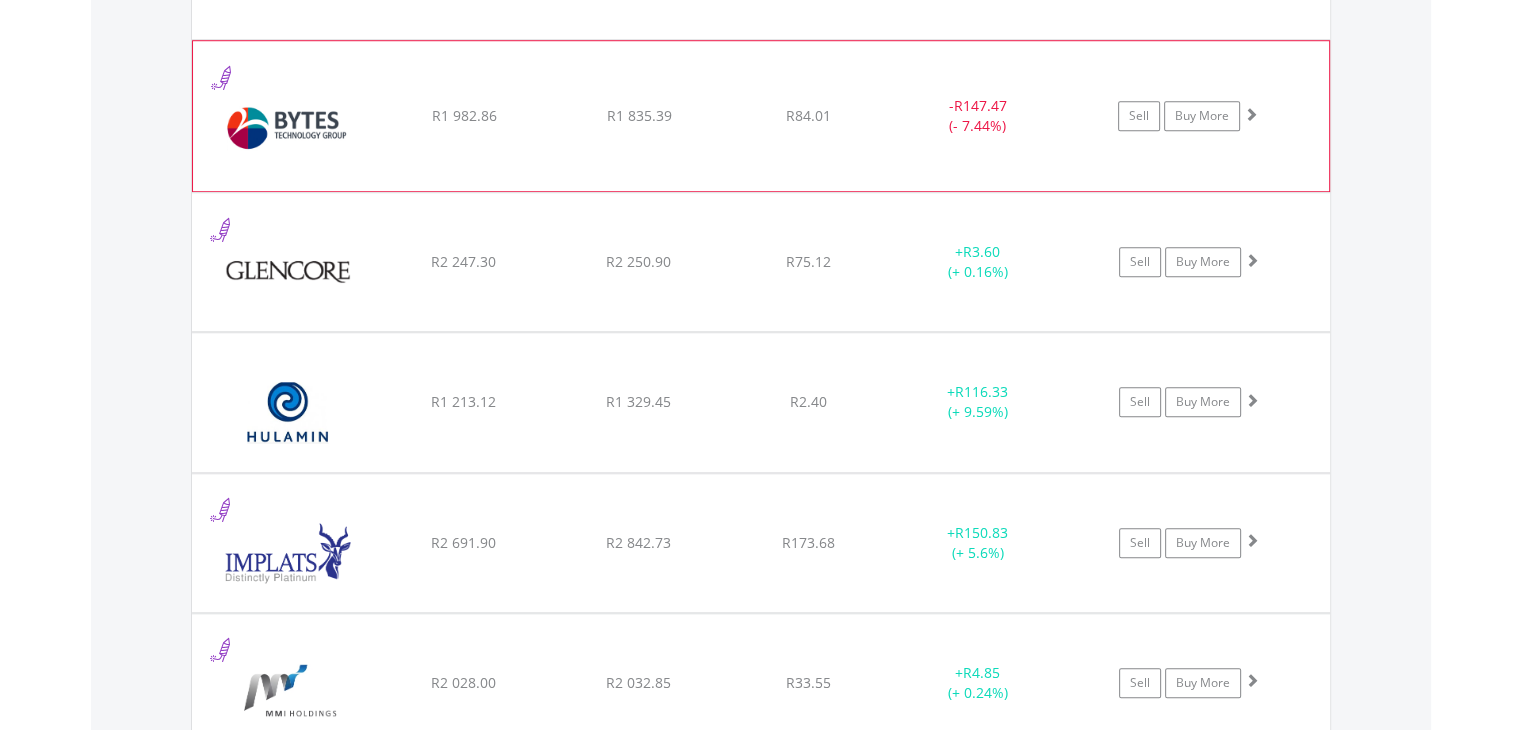 click on "R1 982.86" at bounding box center [463, -30] 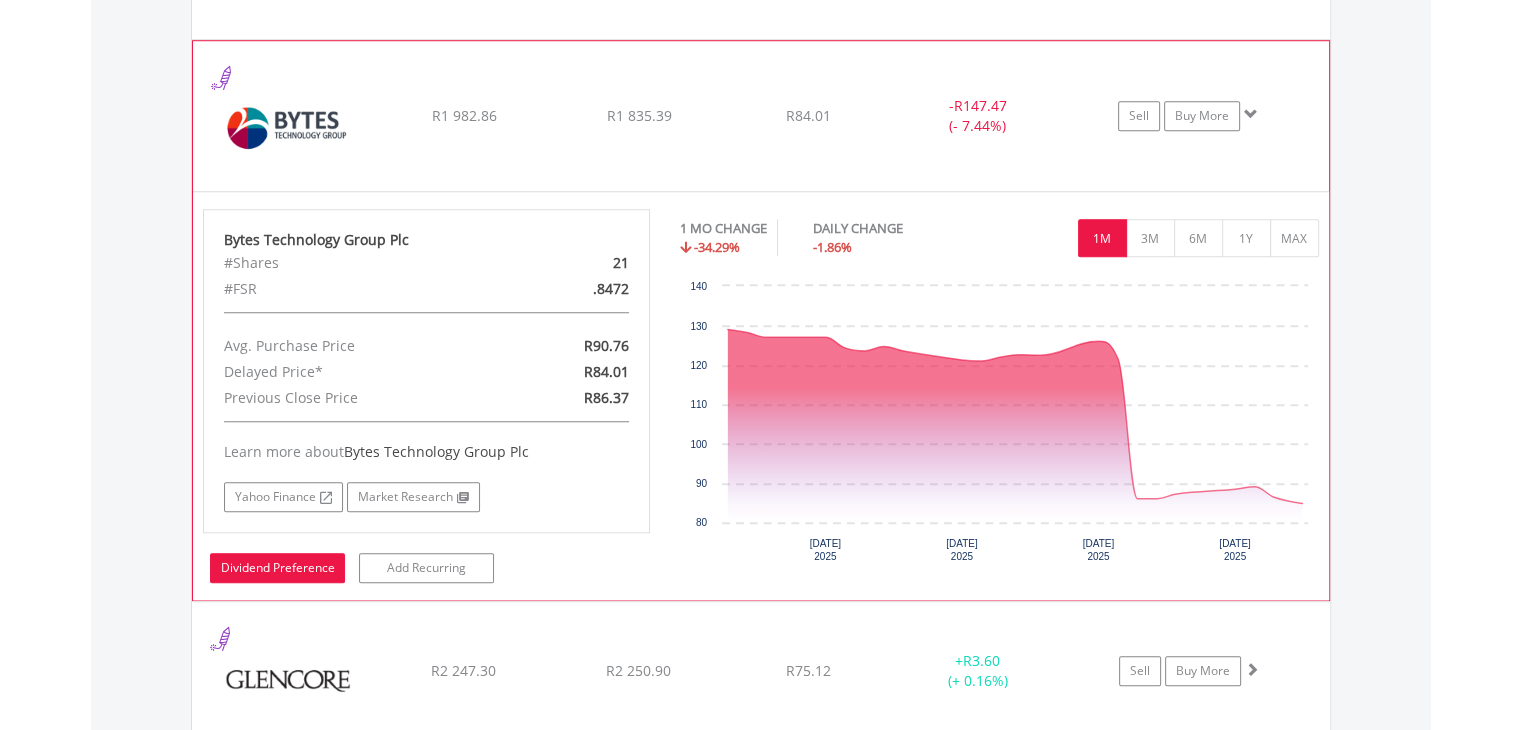 click on "Dividend Preference" at bounding box center [277, 568] 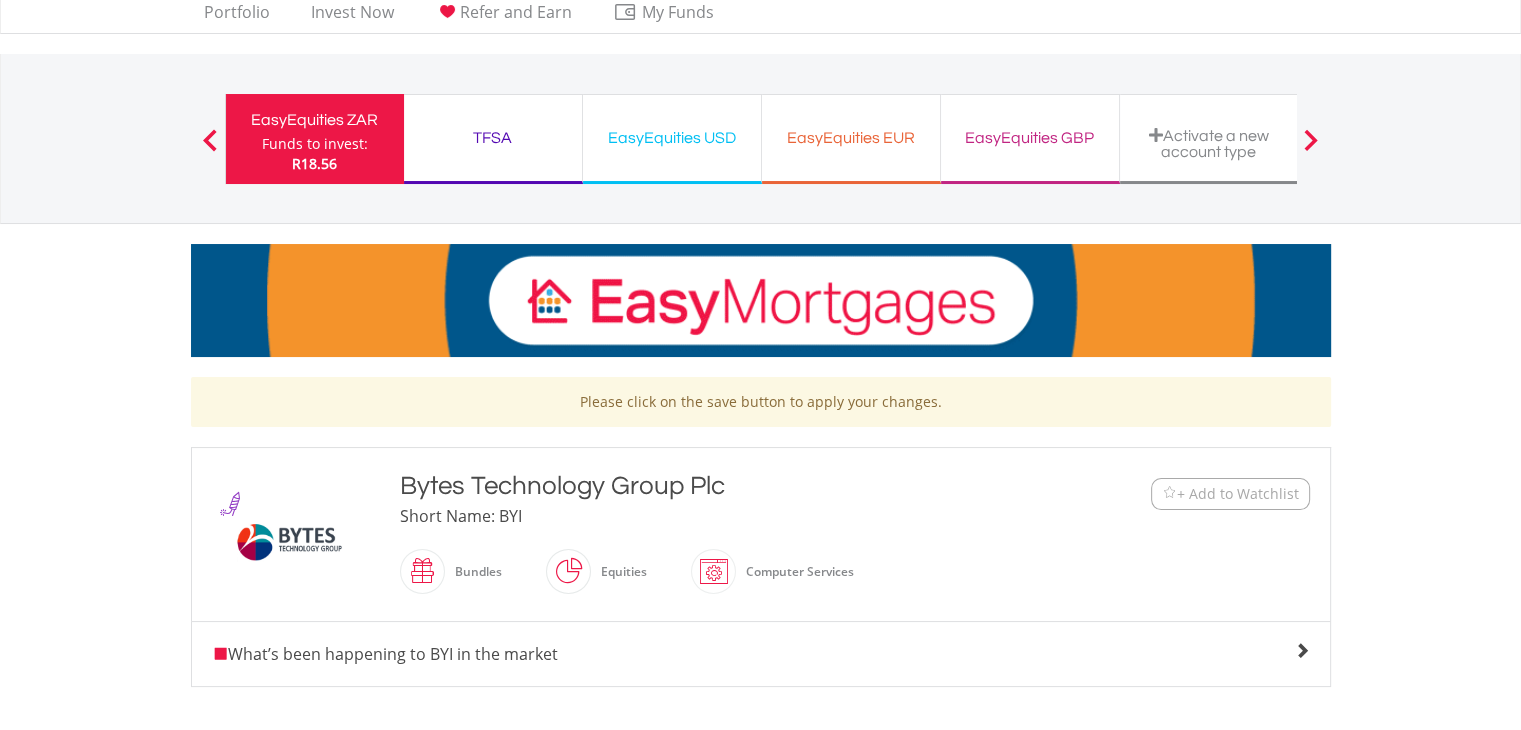 scroll, scrollTop: 0, scrollLeft: 0, axis: both 